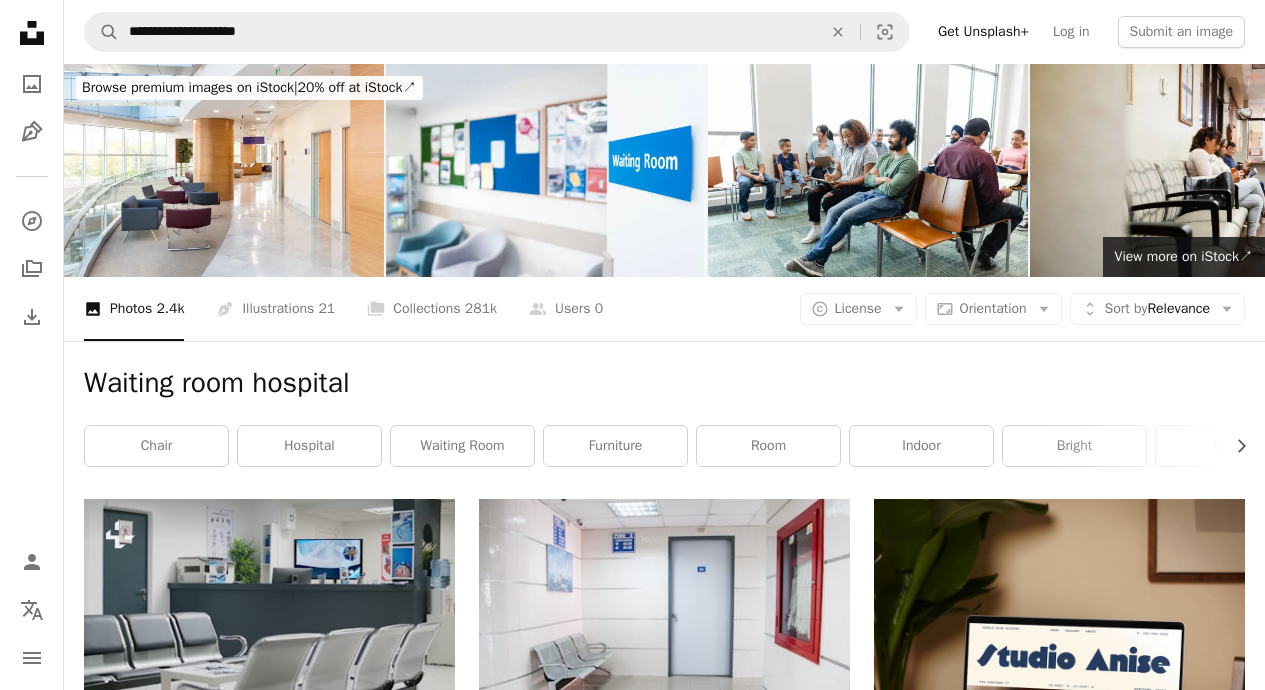 scroll, scrollTop: 465, scrollLeft: 0, axis: vertical 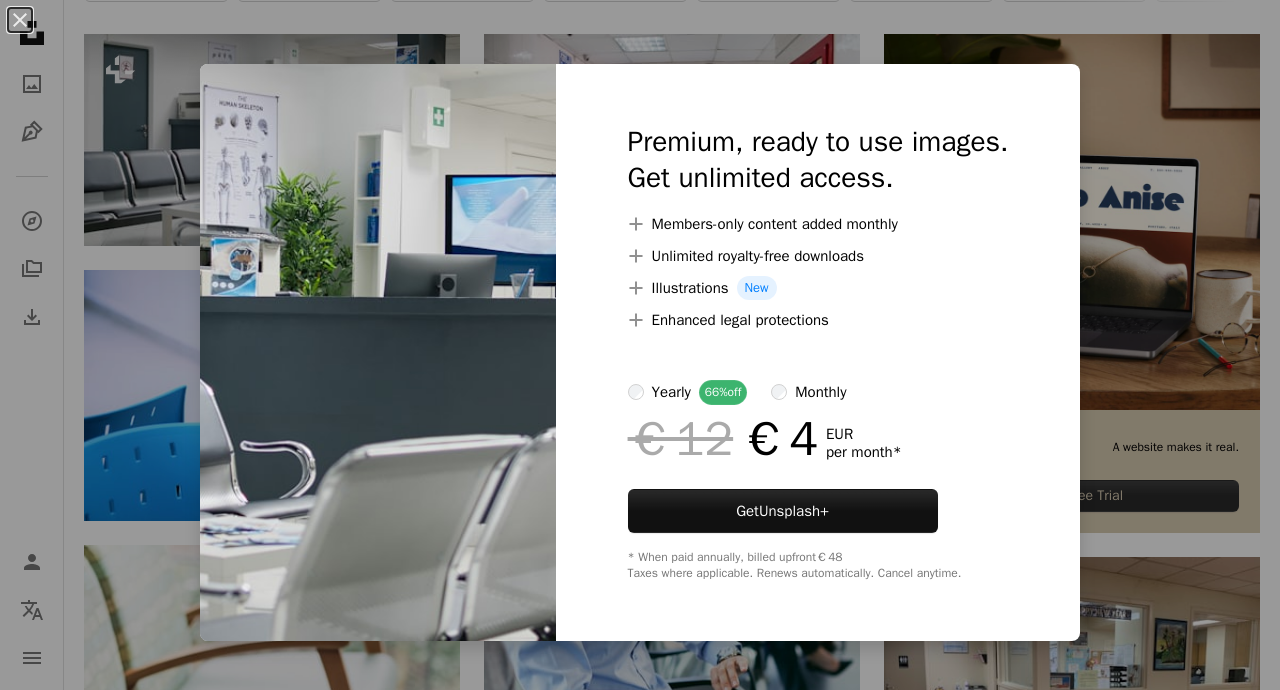 click on "An X shape Premium, ready to use images. Get unlimited access. A plus sign Members-only content added monthly A plus sign Unlimited royalty-free downloads A plus sign Illustrations  New A plus sign Enhanced legal protections yearly 66%  off monthly €12   €4 EUR per month * Get  Unsplash+ * When paid annually, billed upfront  €48 Taxes where applicable. Renews automatically. Cancel anytime." at bounding box center [640, 345] 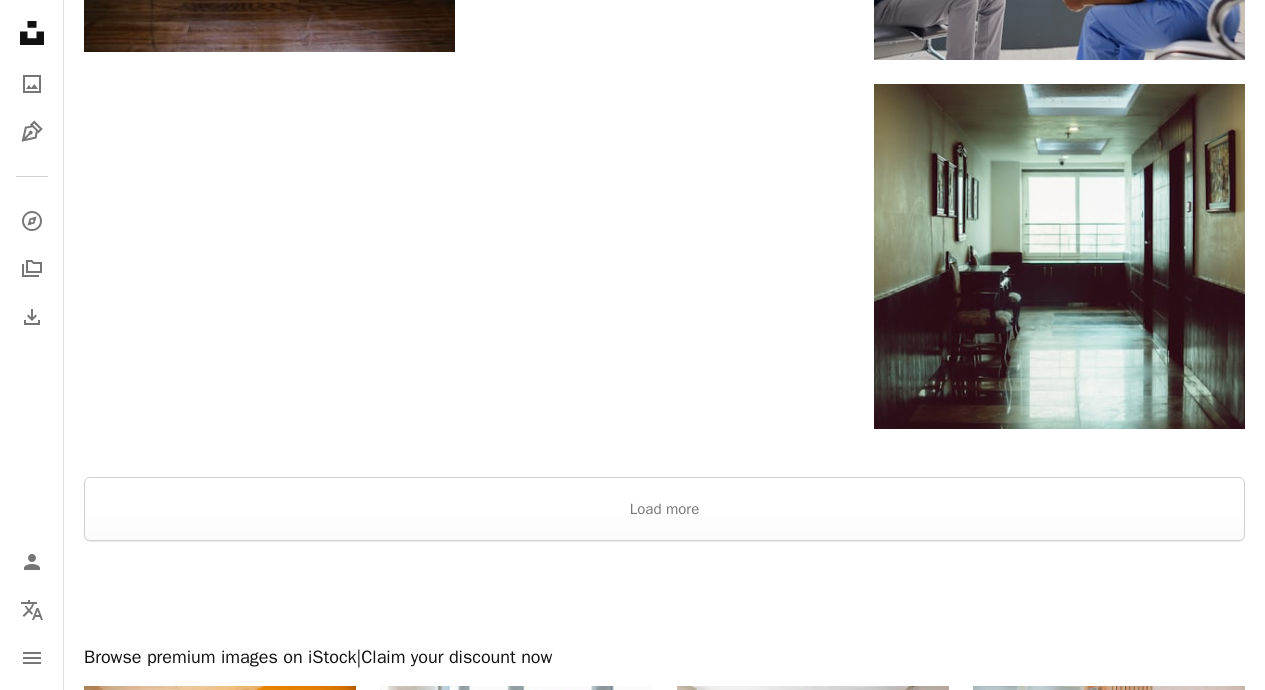 scroll, scrollTop: 3153, scrollLeft: 0, axis: vertical 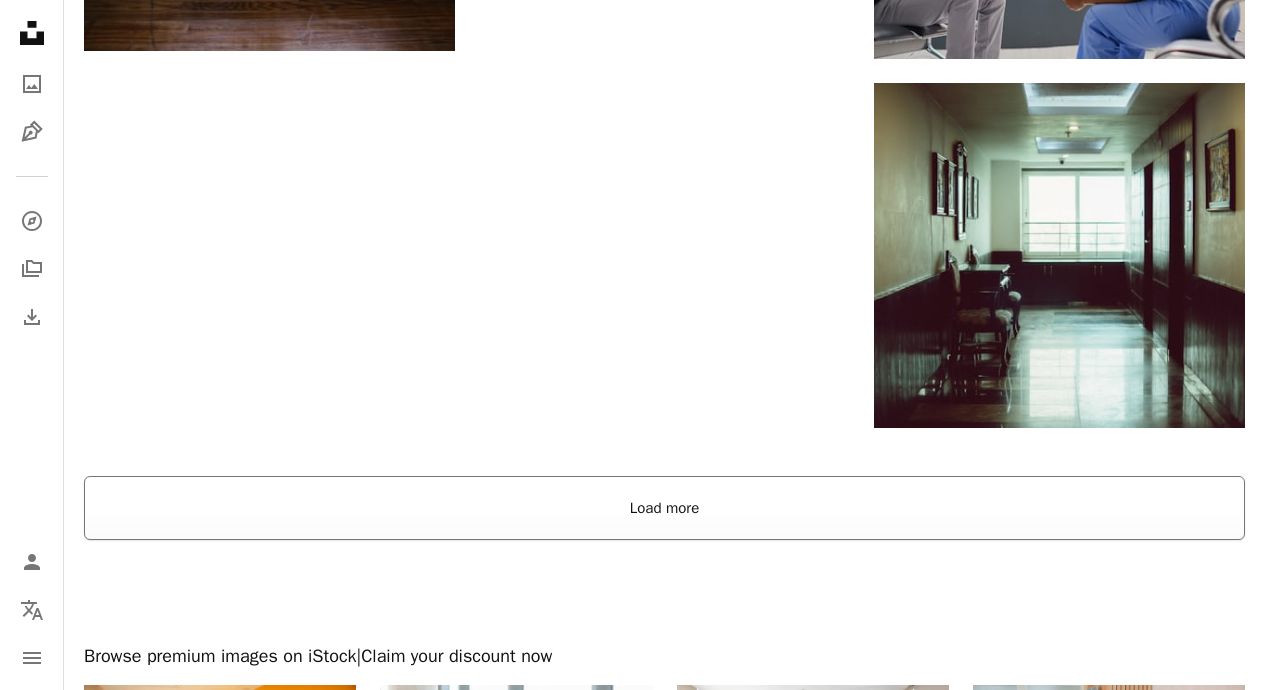 click on "Load more" at bounding box center (664, 508) 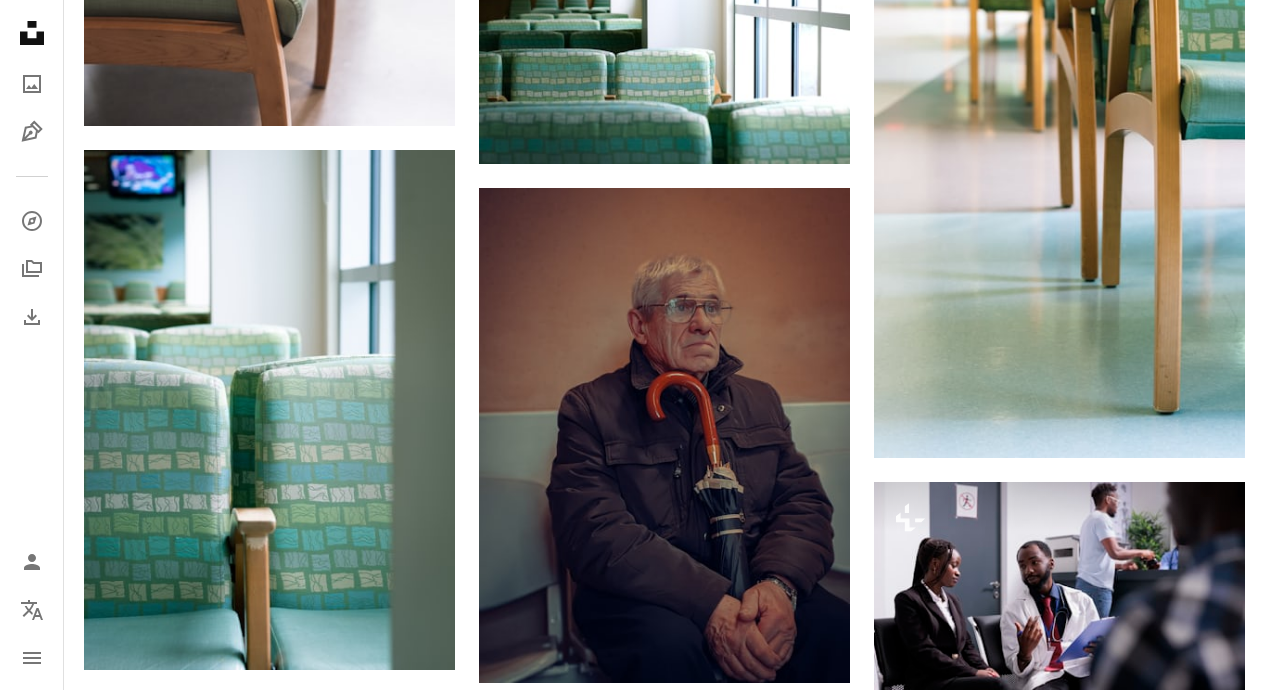 scroll, scrollTop: 0, scrollLeft: 0, axis: both 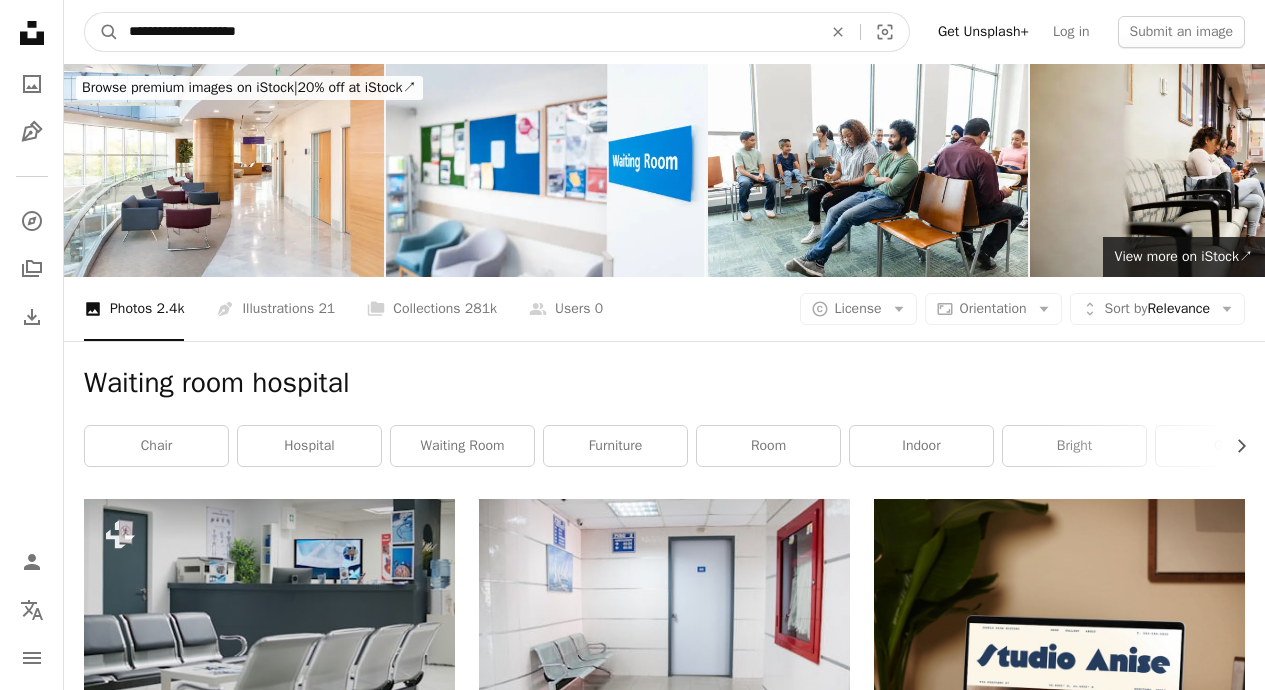 click on "**********" at bounding box center [467, 32] 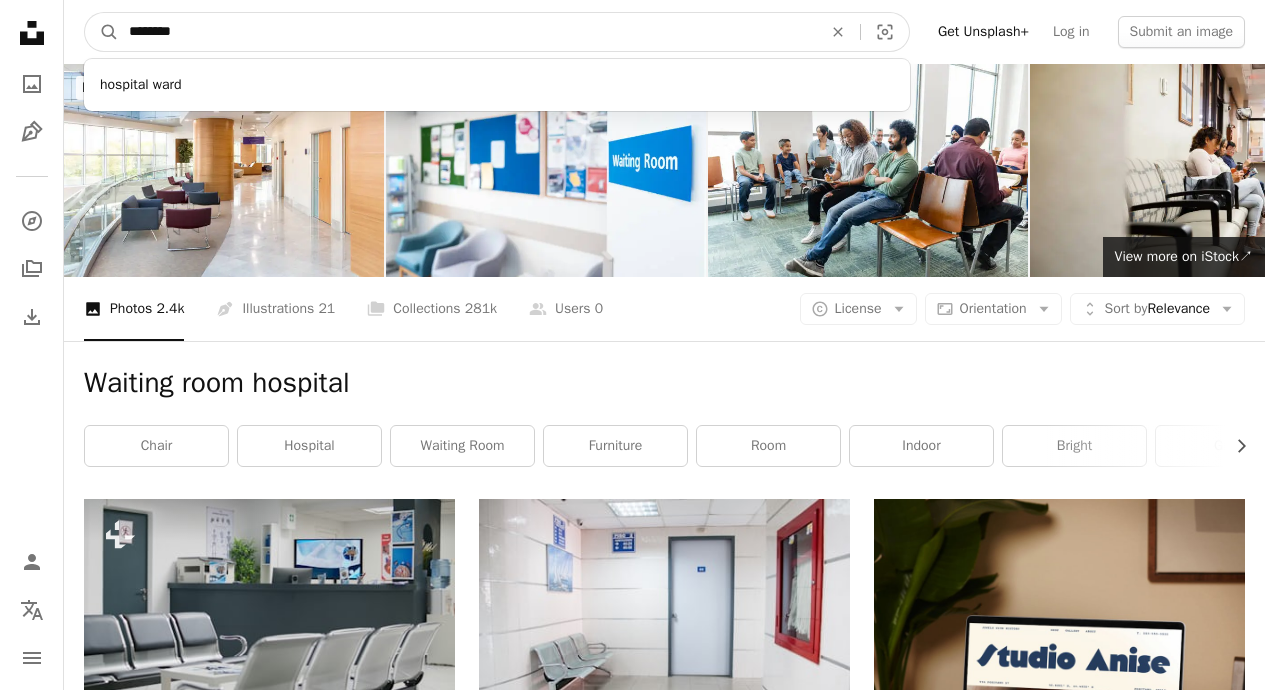 type on "********" 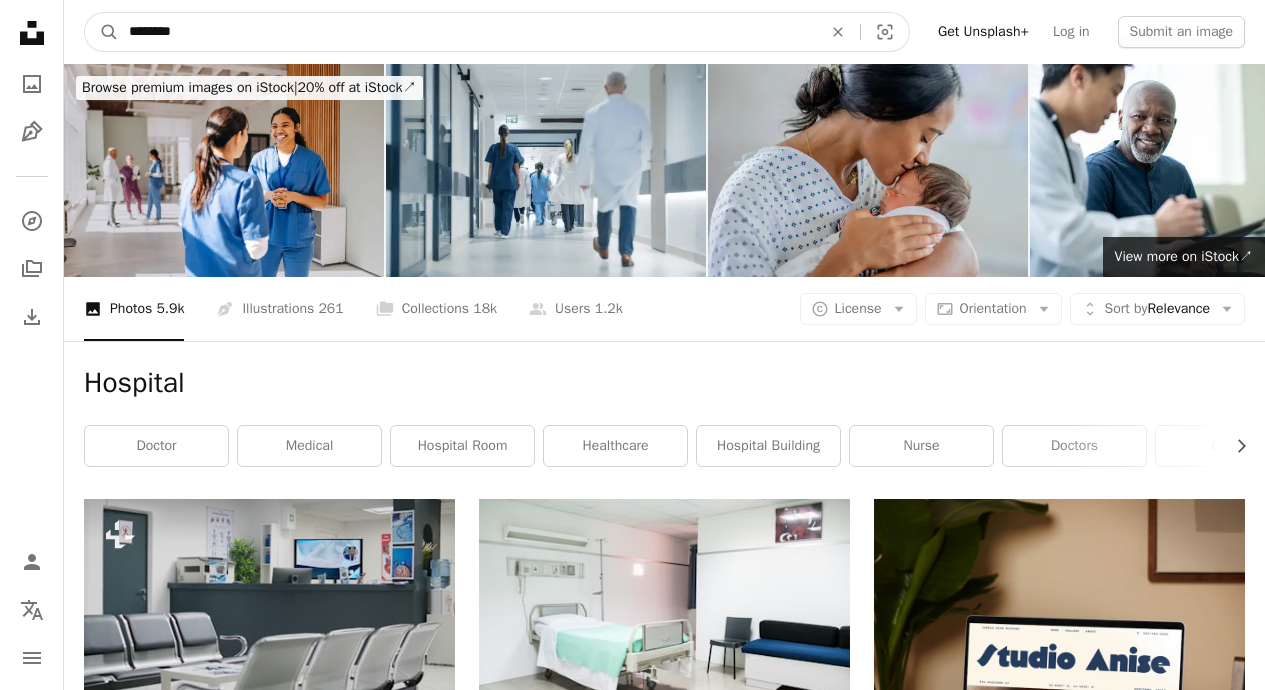 click on "********" at bounding box center [467, 32] 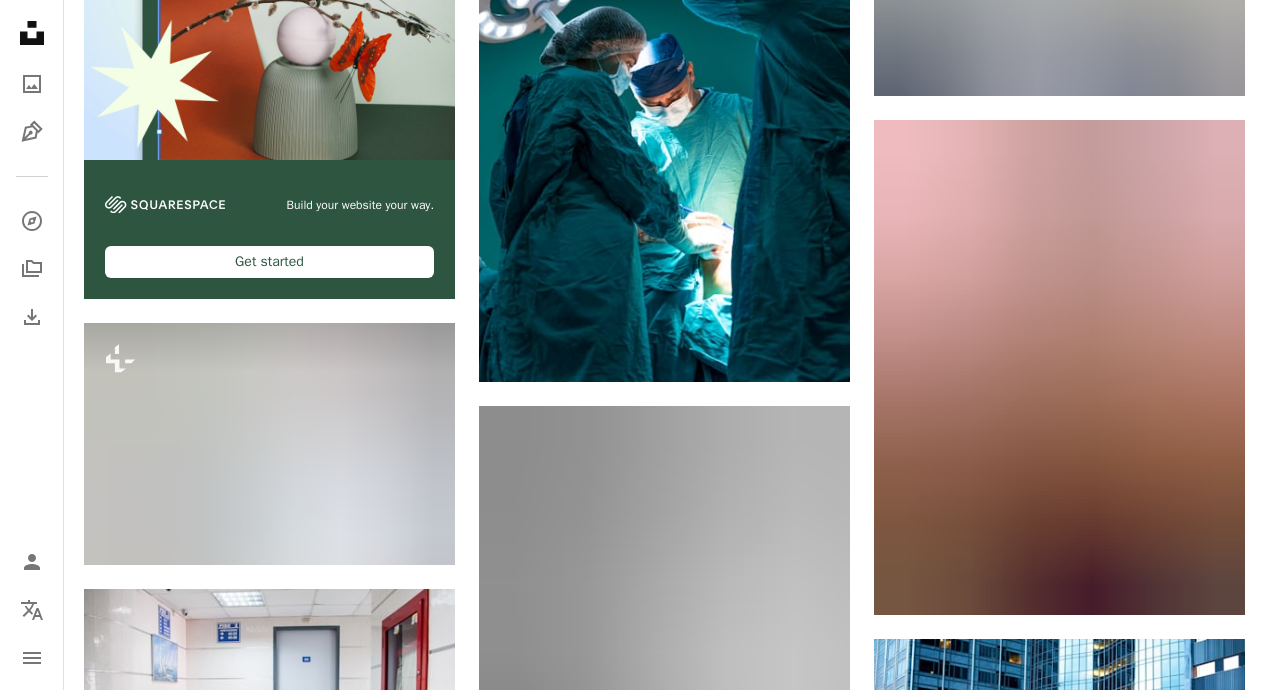 scroll, scrollTop: 0, scrollLeft: 0, axis: both 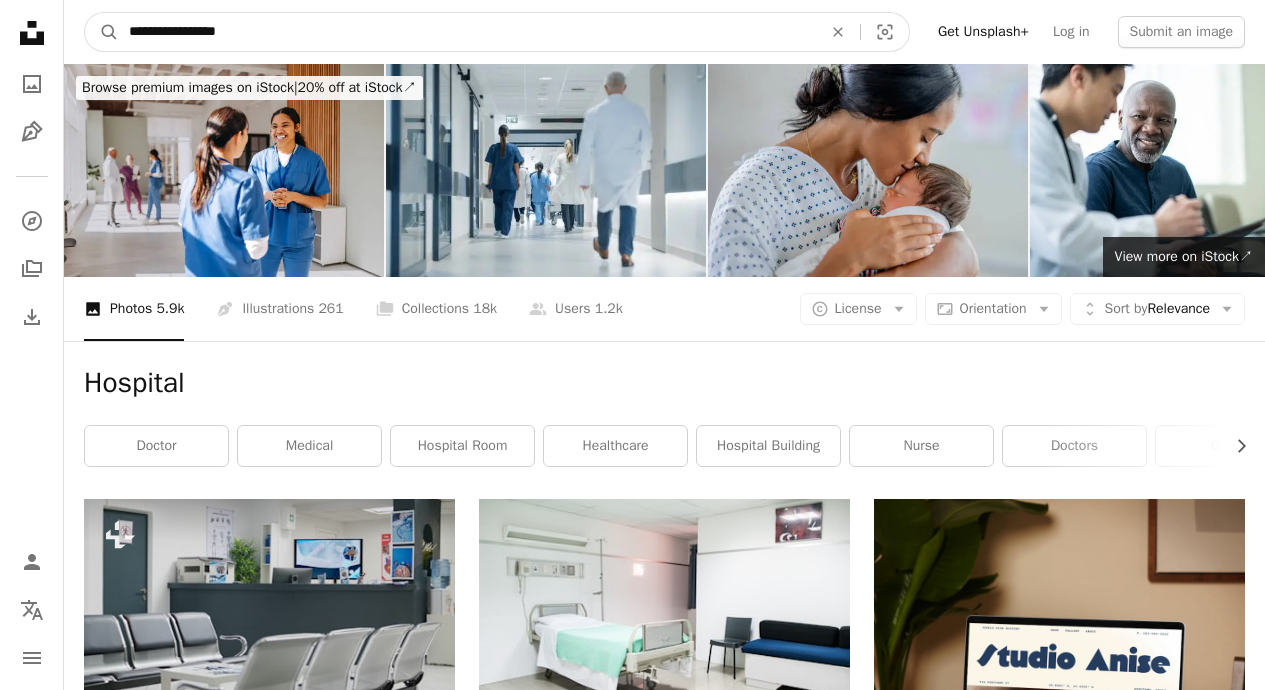 type on "**********" 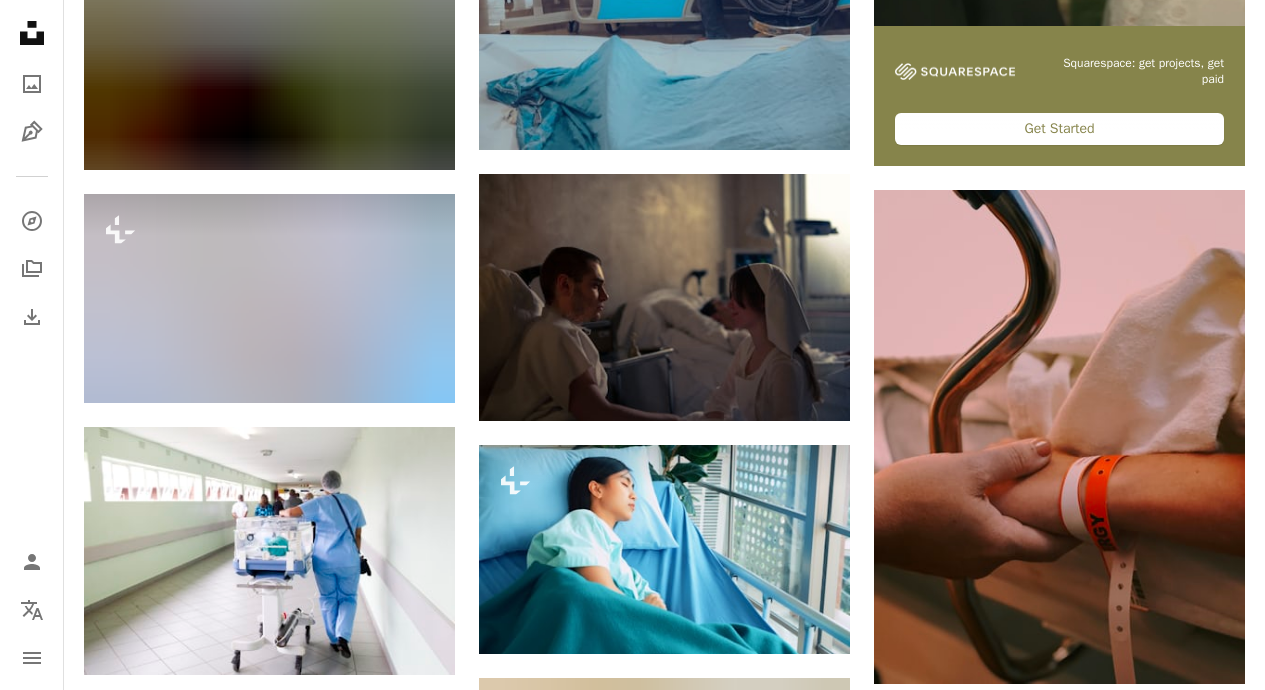 scroll, scrollTop: 0, scrollLeft: 0, axis: both 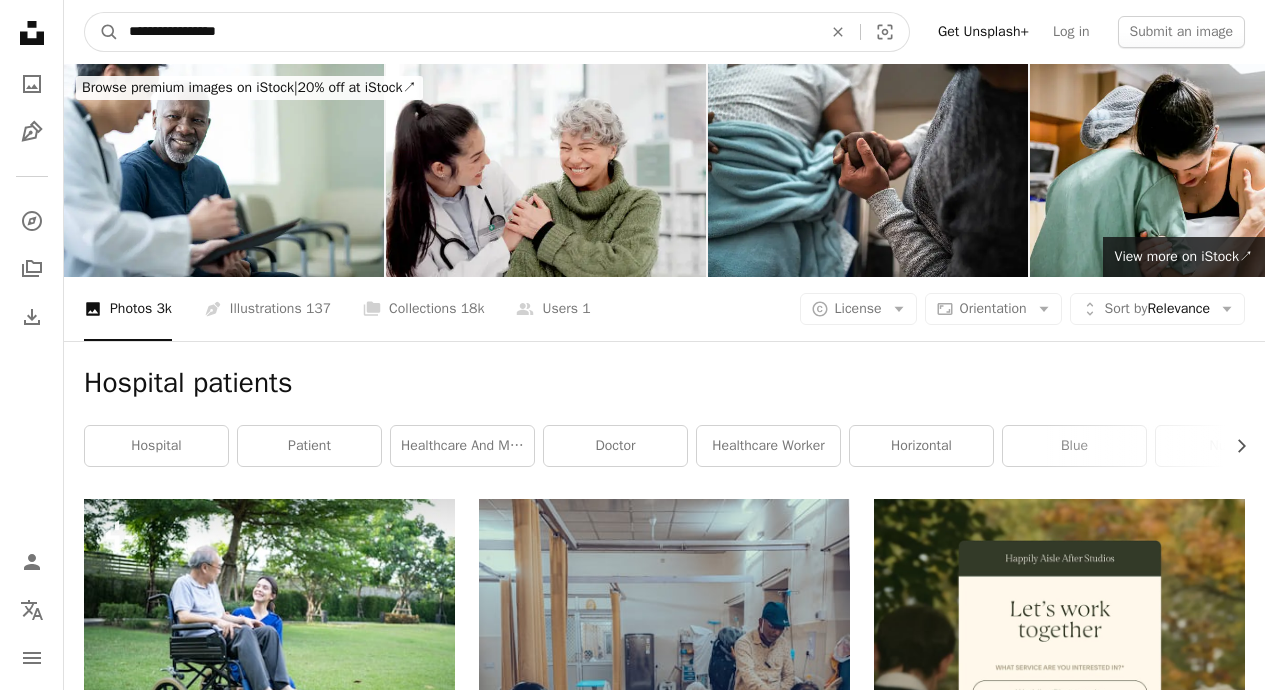 click on "**********" at bounding box center (467, 32) 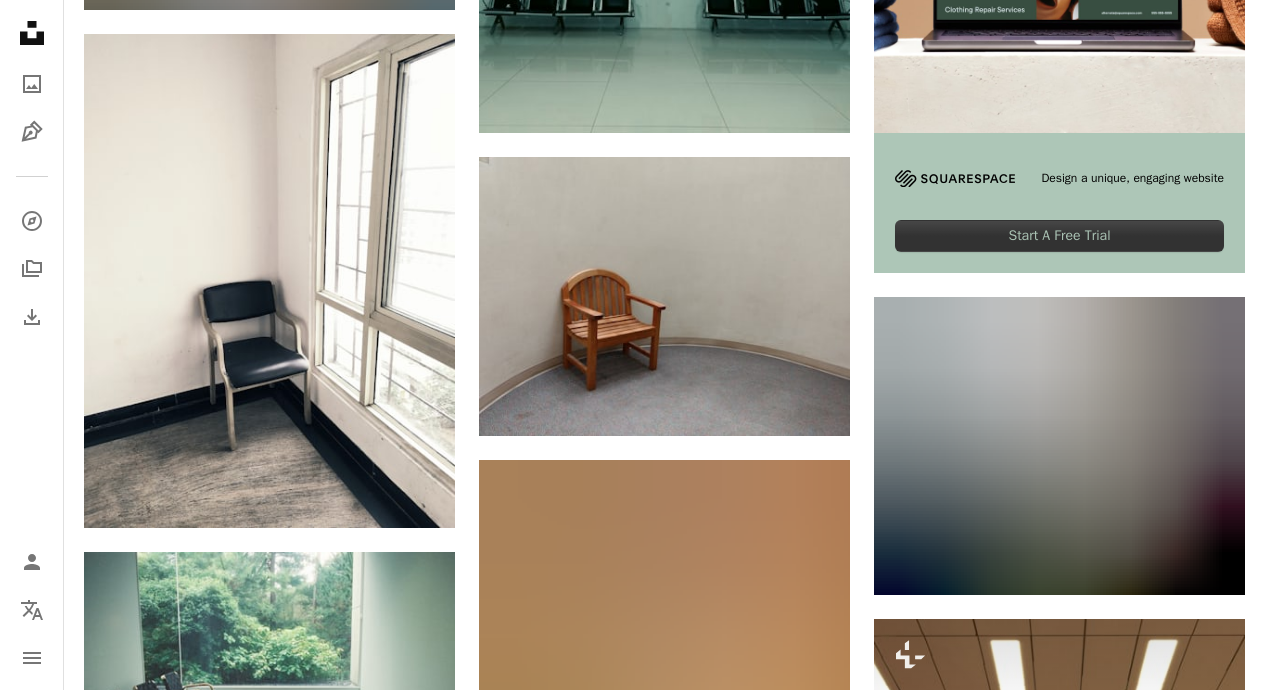 scroll, scrollTop: 0, scrollLeft: 0, axis: both 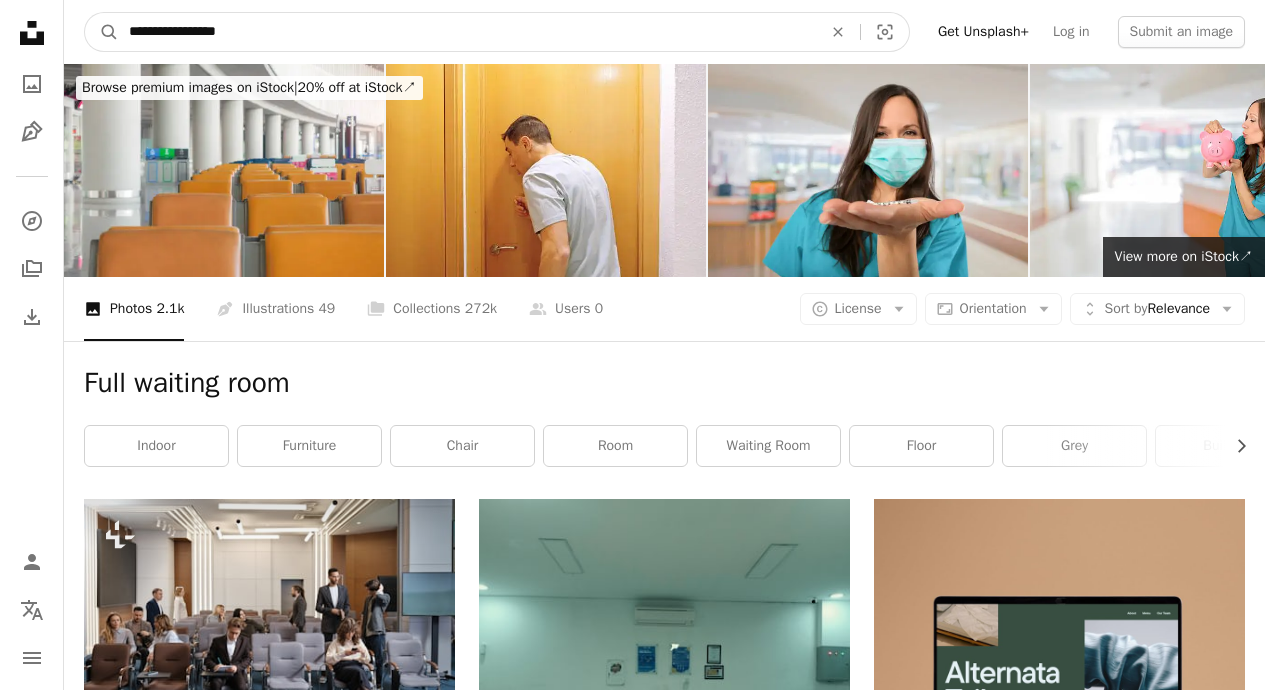 click on "**********" at bounding box center [467, 32] 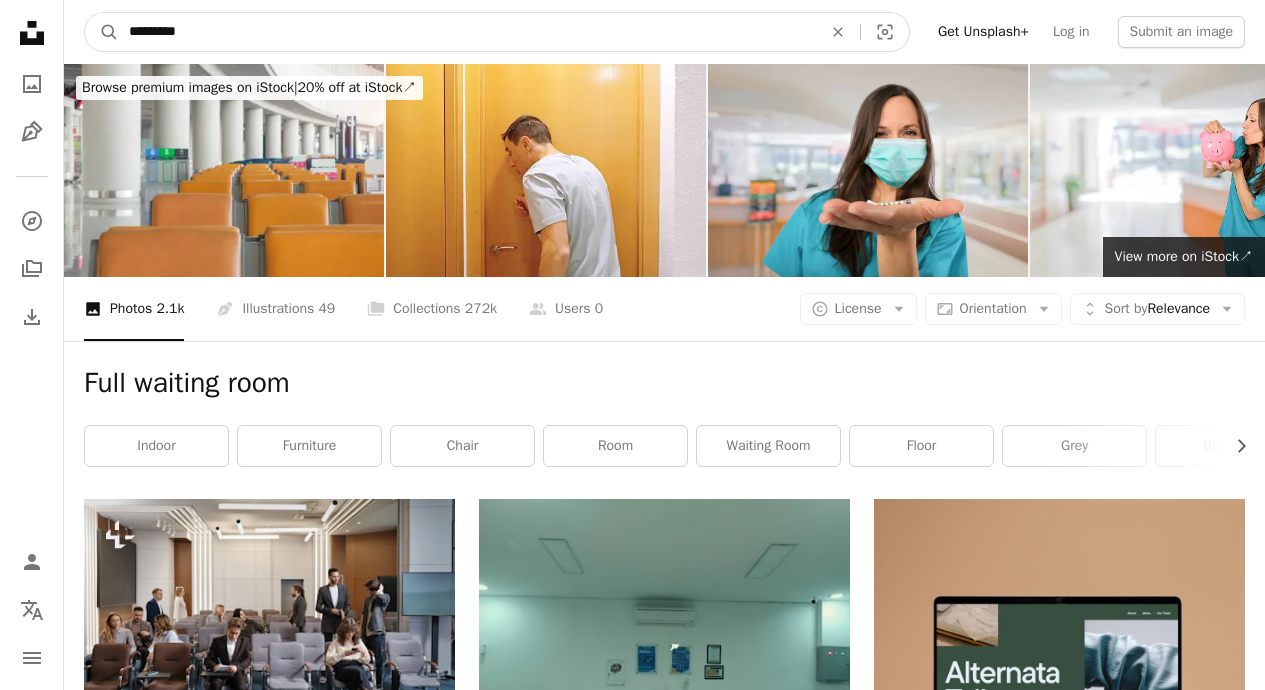 type on "*********" 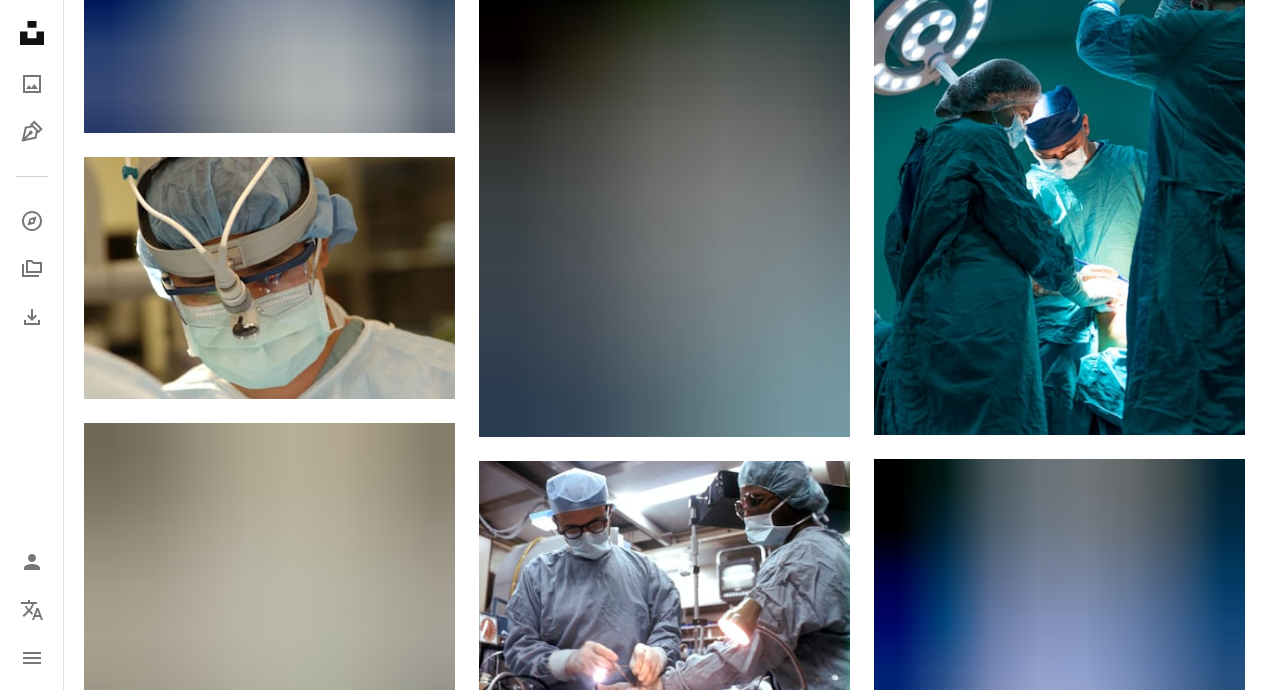 scroll, scrollTop: 1385, scrollLeft: 0, axis: vertical 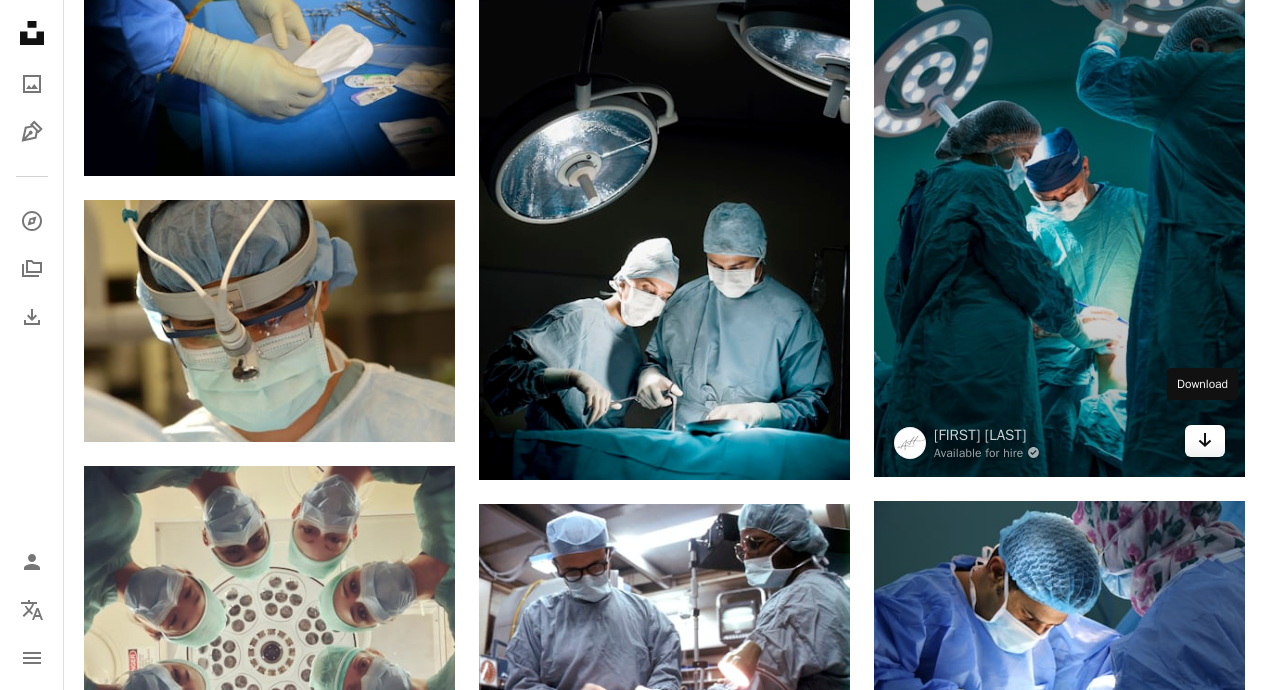 click on "Arrow pointing down" at bounding box center (1205, 440) 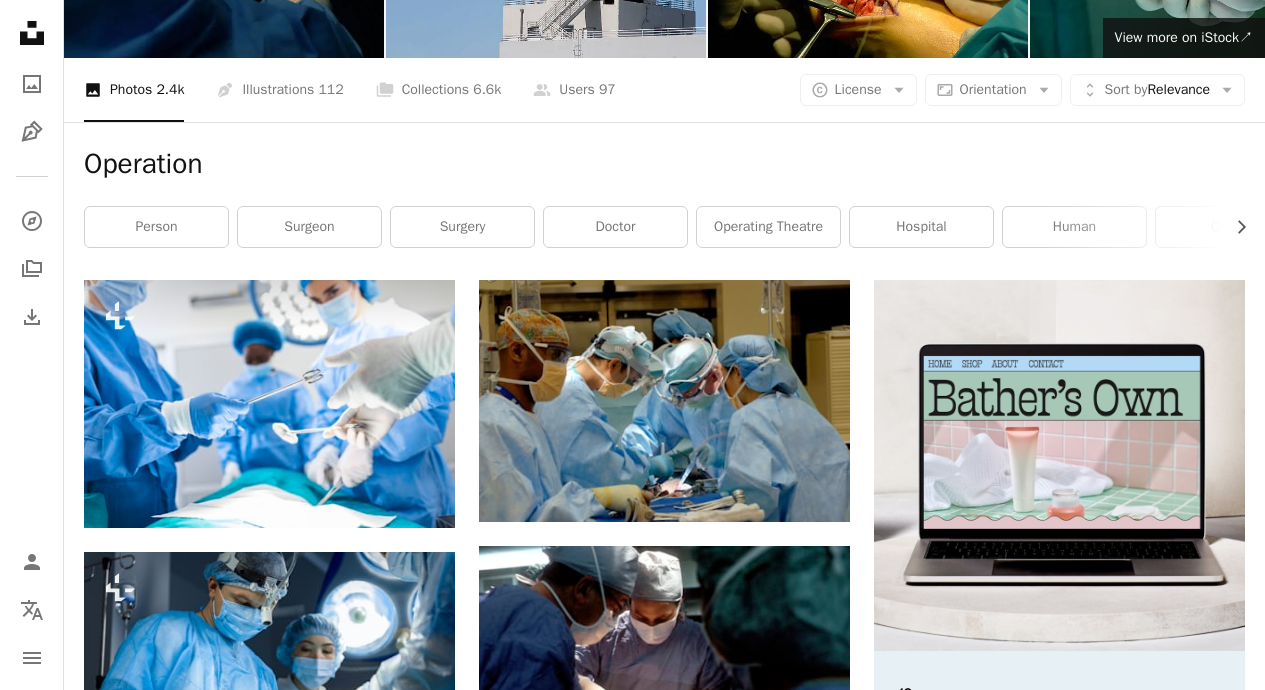 scroll, scrollTop: 0, scrollLeft: 0, axis: both 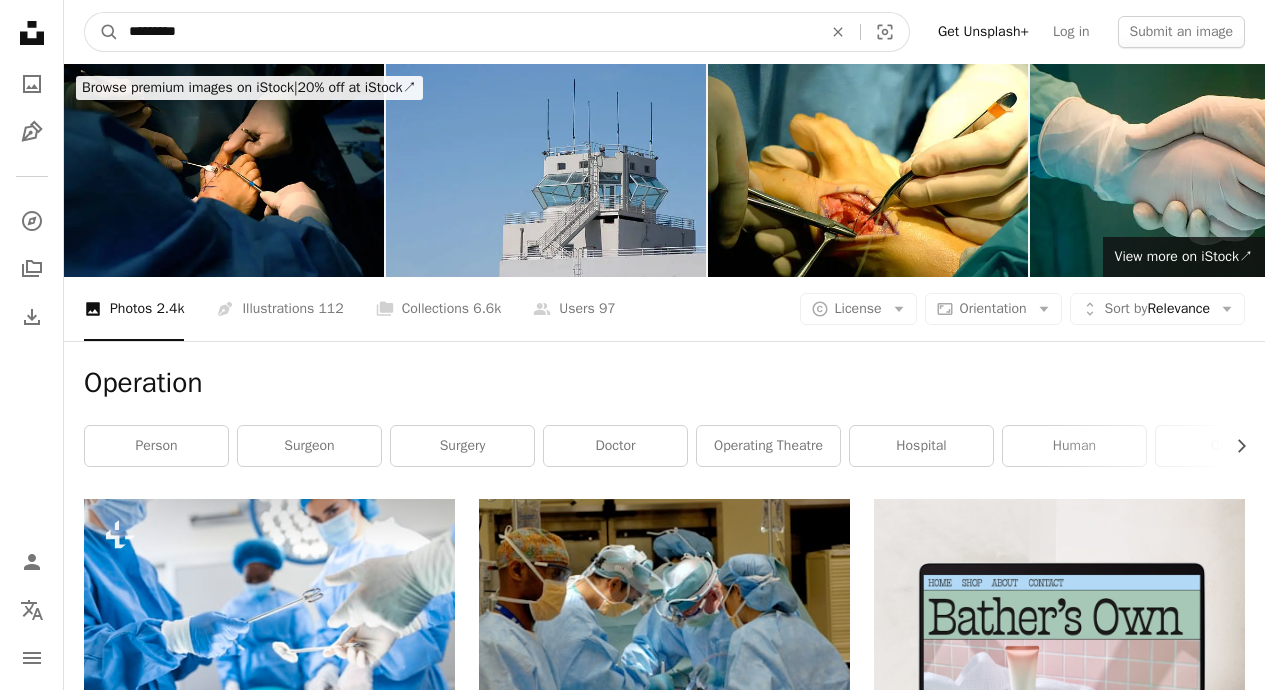 click on "*********" at bounding box center (467, 32) 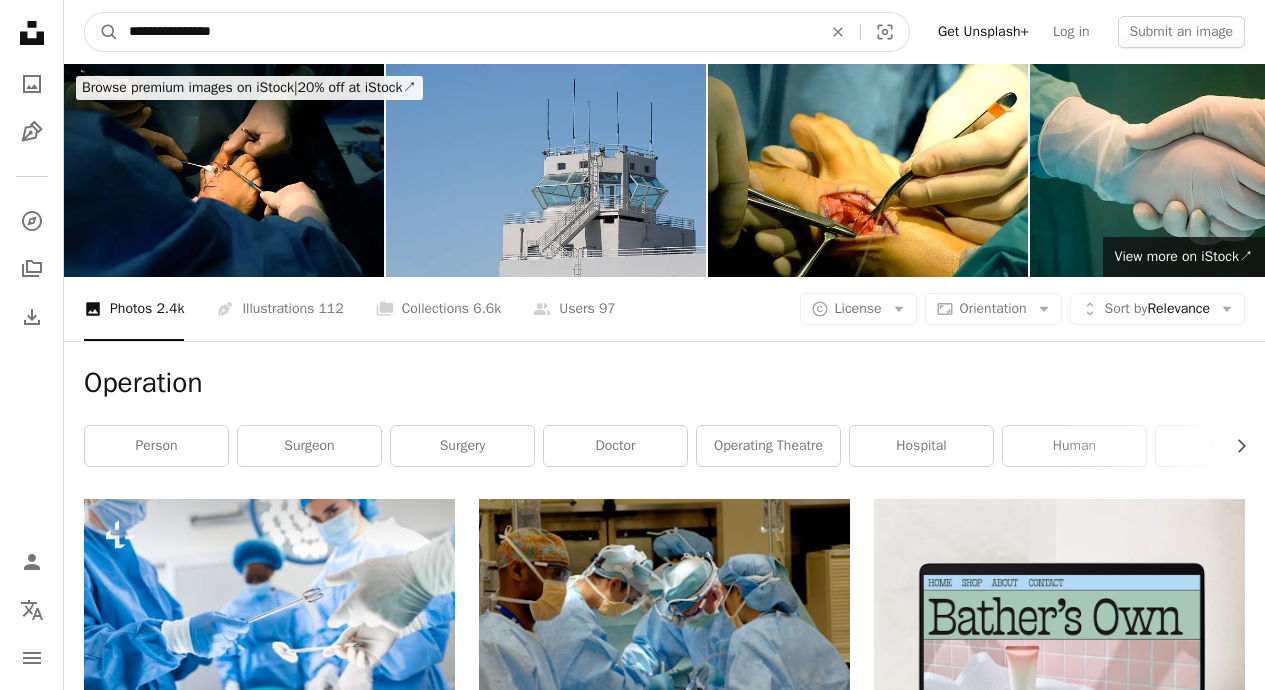 type on "**********" 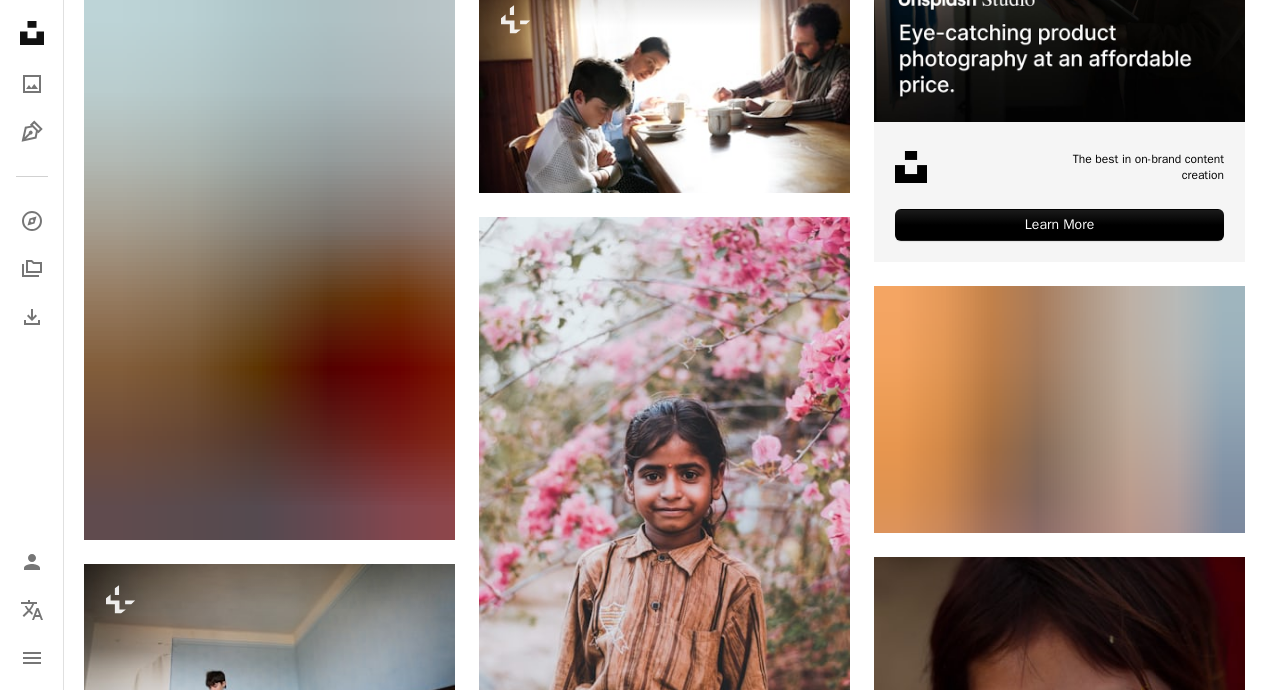 scroll, scrollTop: 0, scrollLeft: 0, axis: both 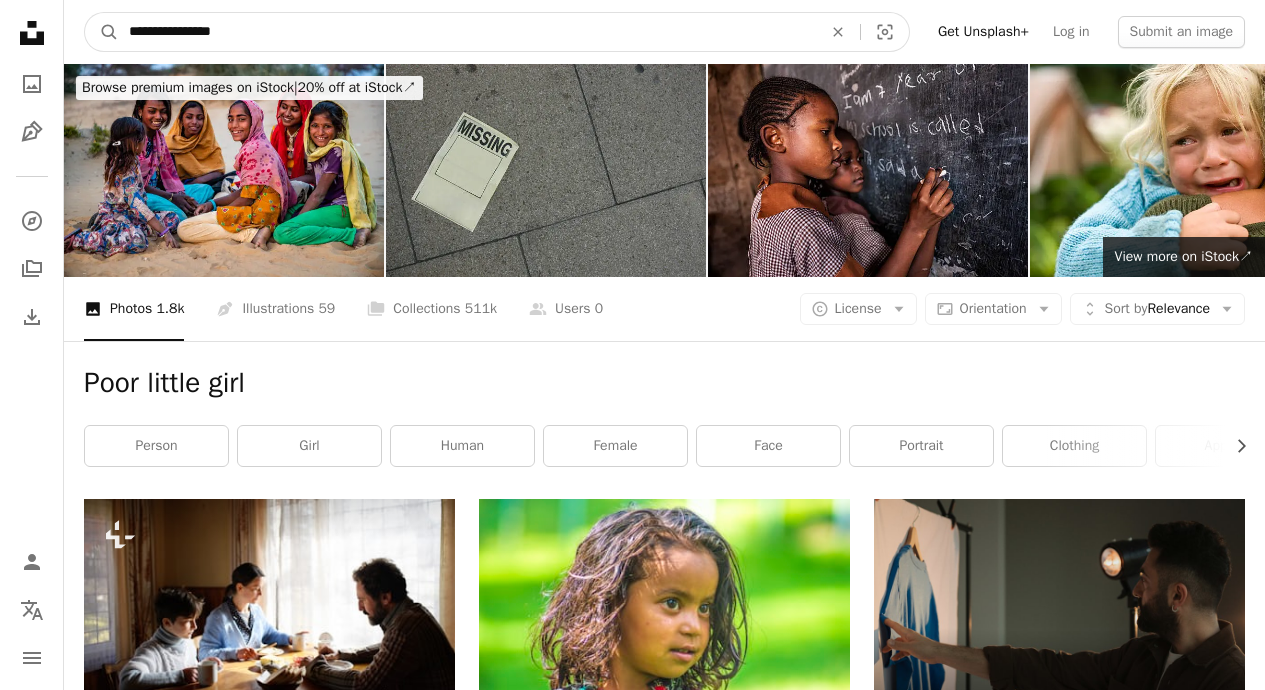 click on "**********" at bounding box center [467, 32] 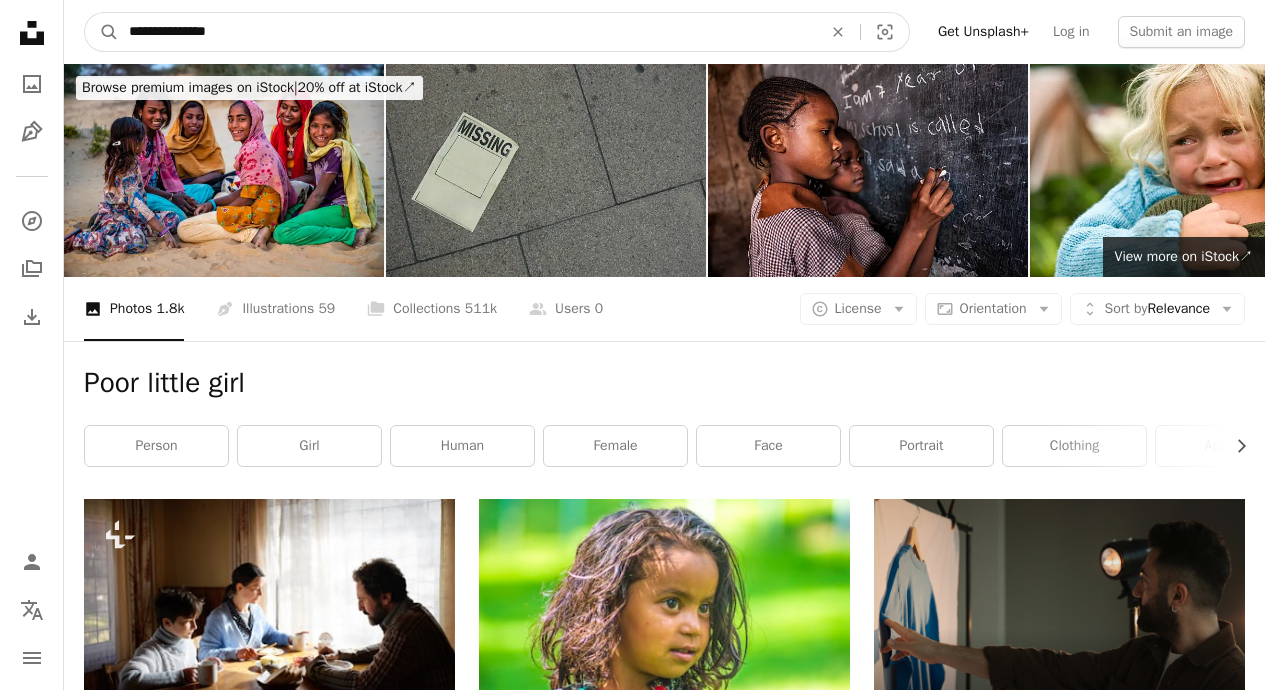 type on "**********" 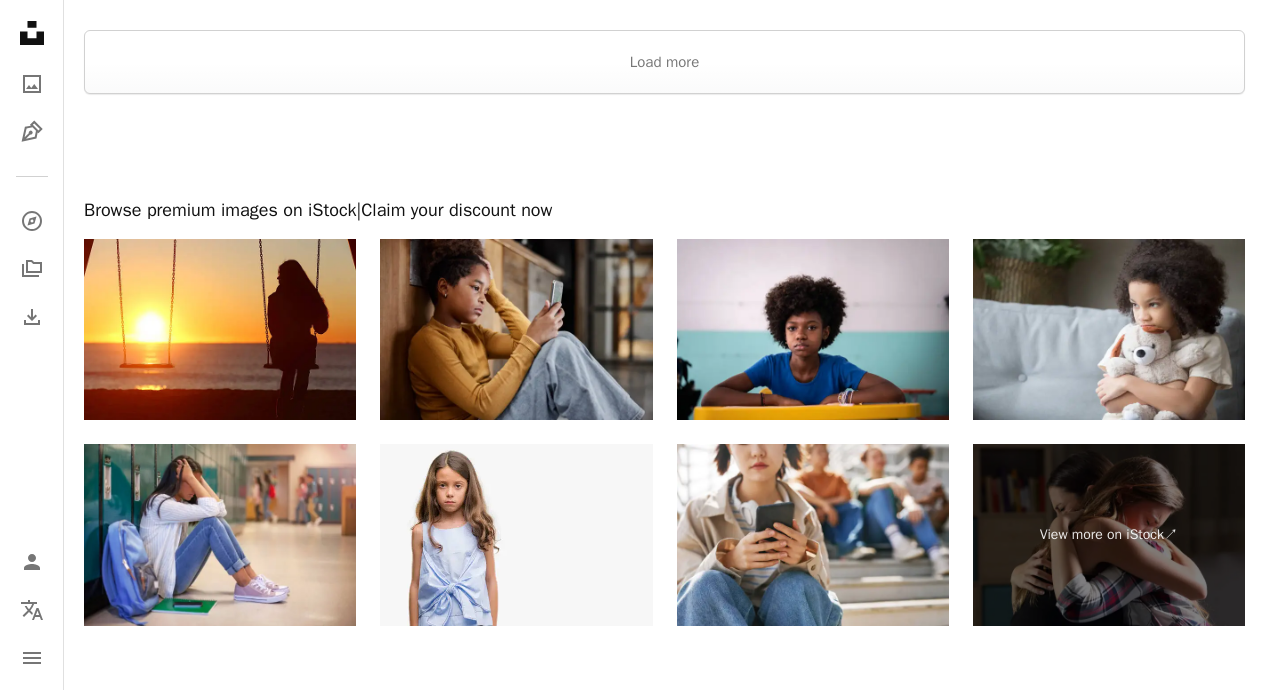 scroll, scrollTop: 3848, scrollLeft: 0, axis: vertical 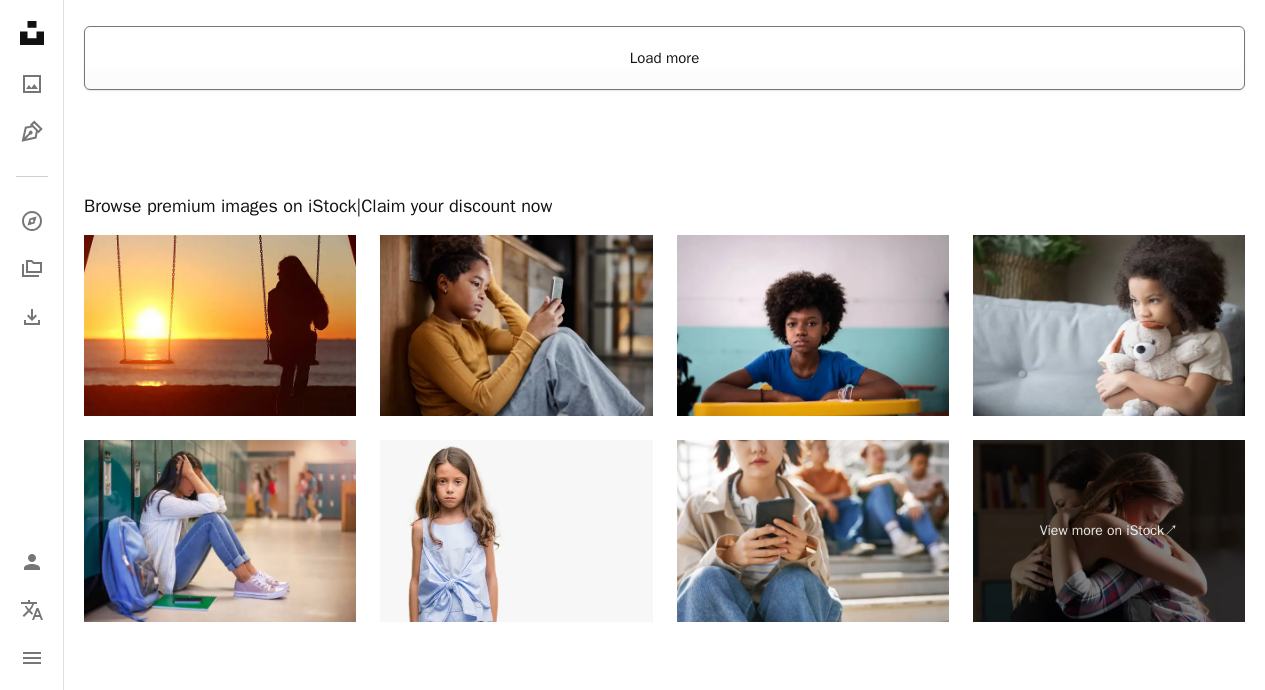 click on "Load more" at bounding box center [664, 58] 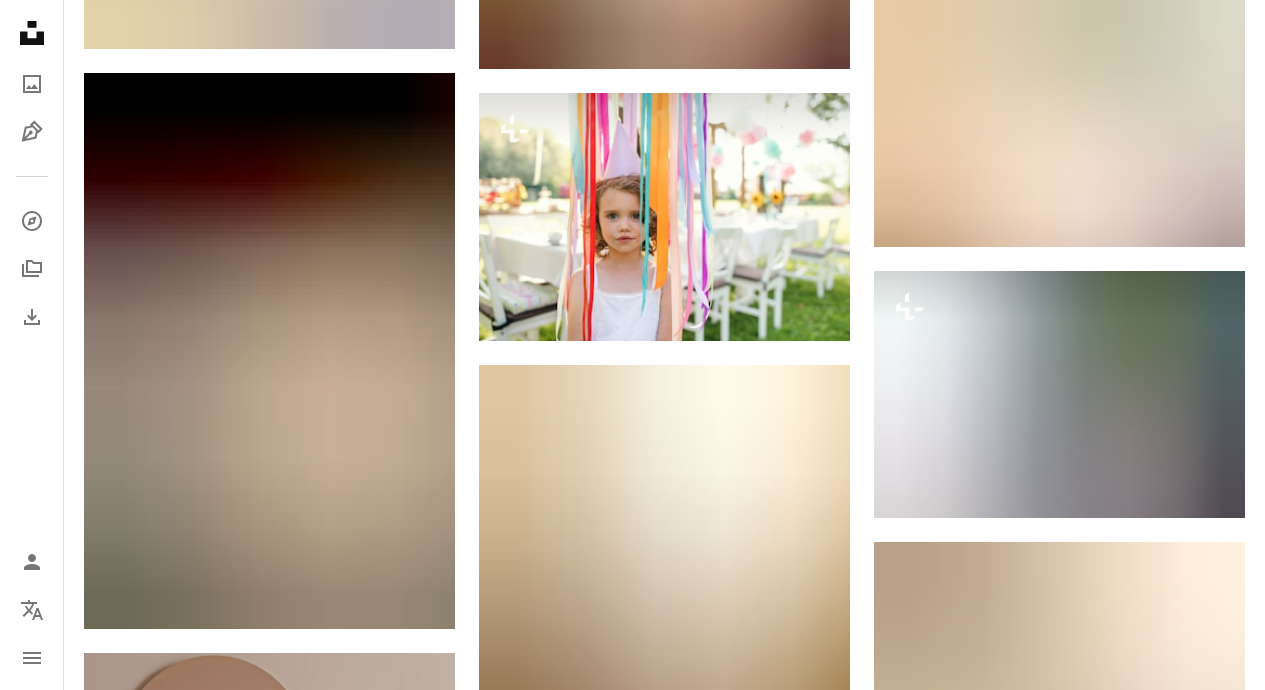 scroll, scrollTop: 0, scrollLeft: 0, axis: both 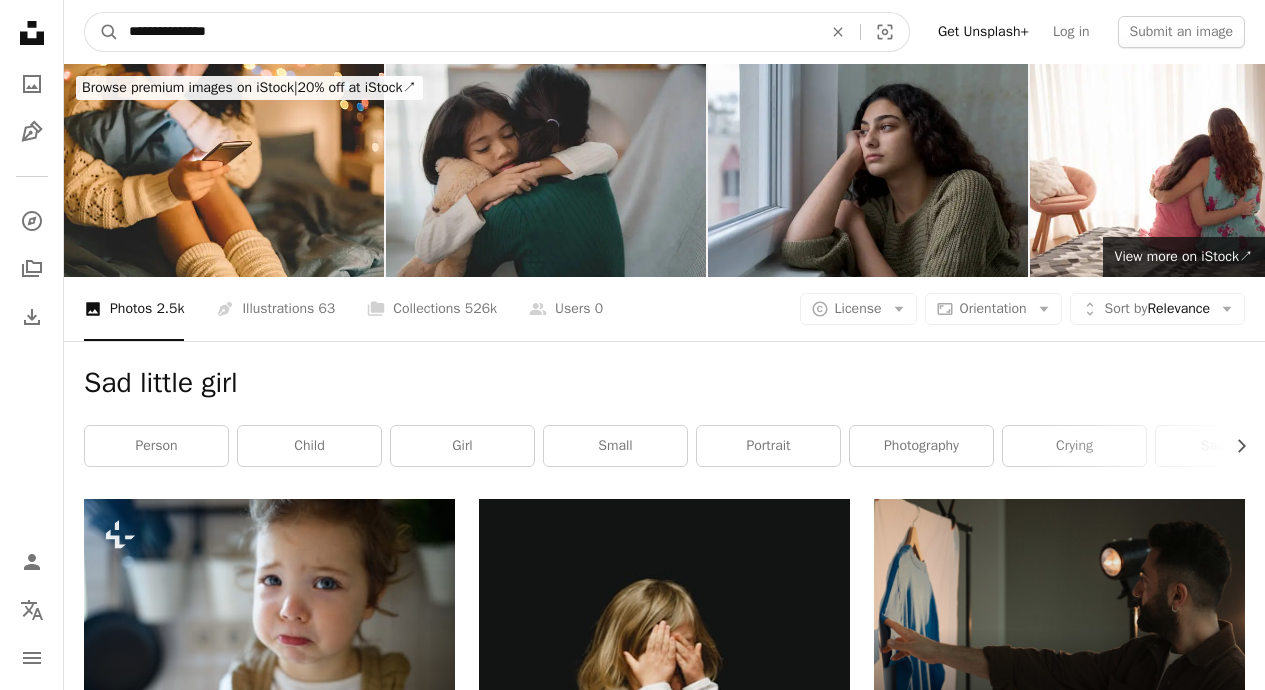click on "**********" at bounding box center [467, 32] 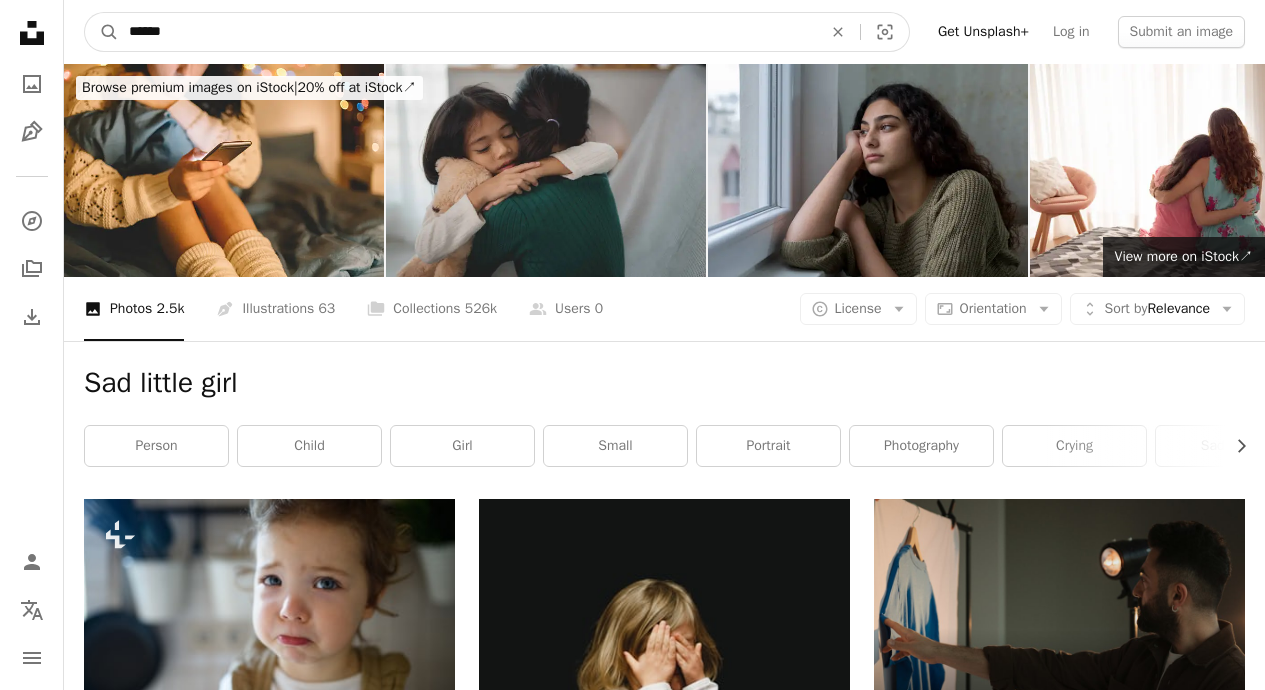 type on "******" 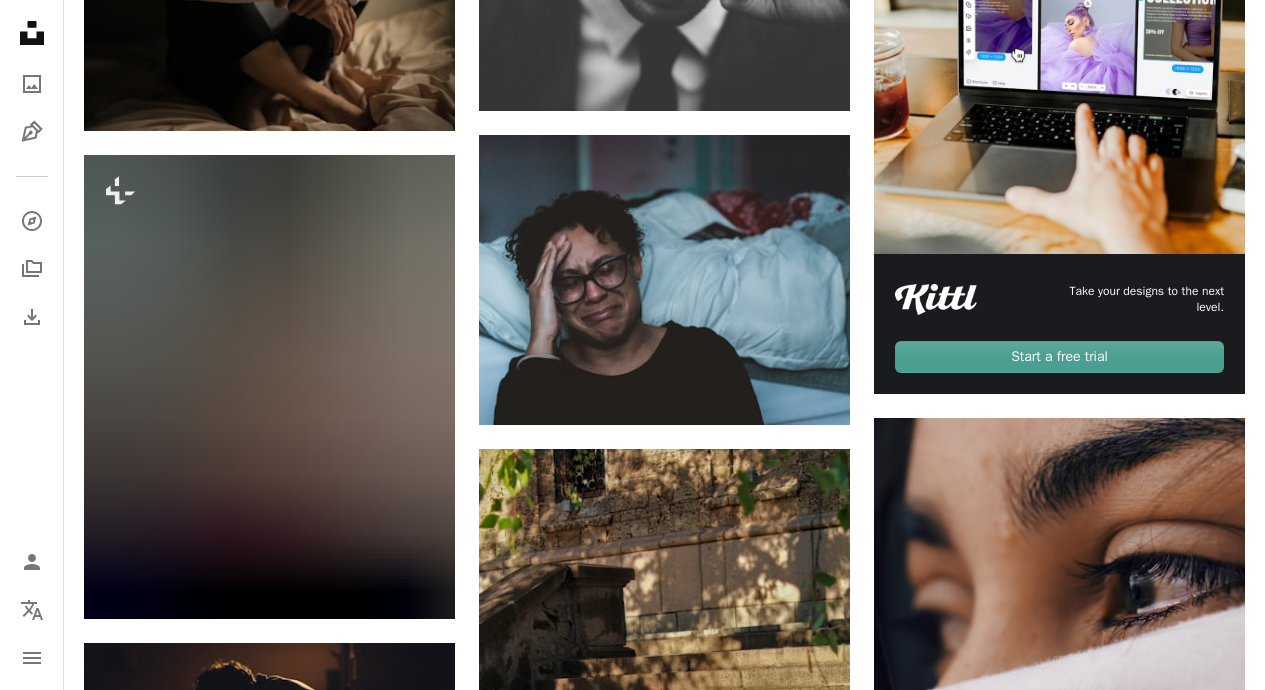 scroll, scrollTop: 617, scrollLeft: 0, axis: vertical 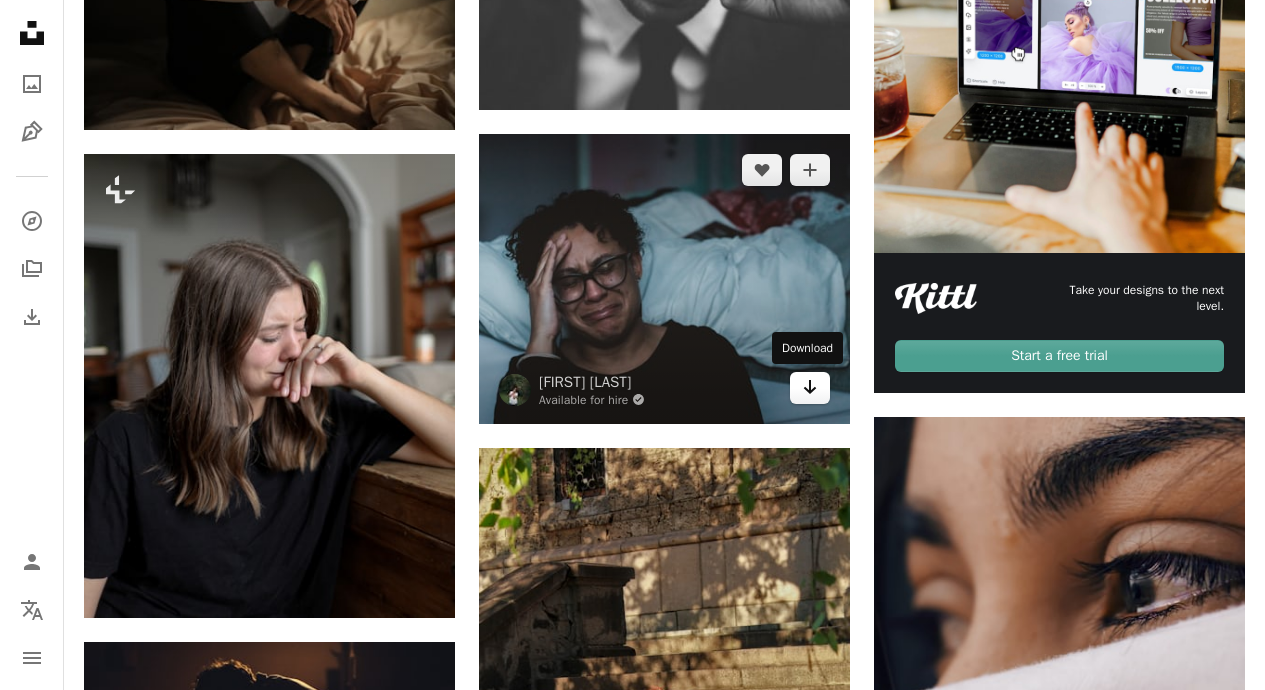 click on "Arrow pointing down" at bounding box center [810, 387] 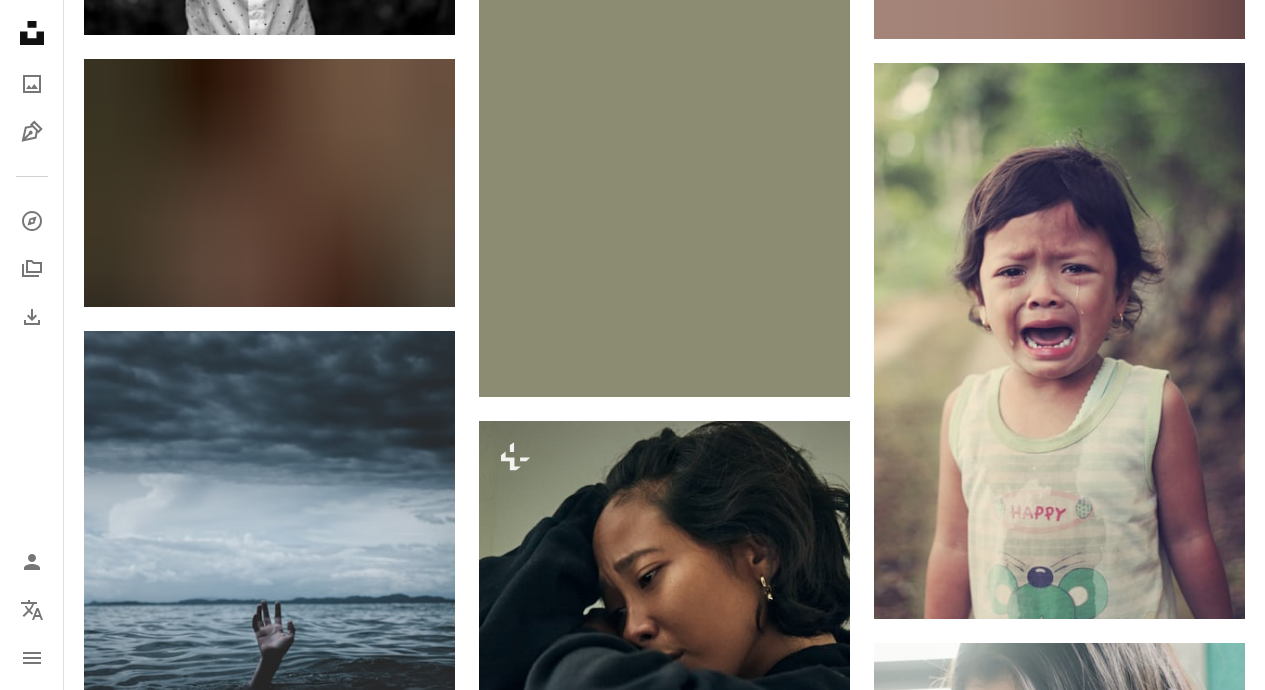 scroll, scrollTop: 2010, scrollLeft: 0, axis: vertical 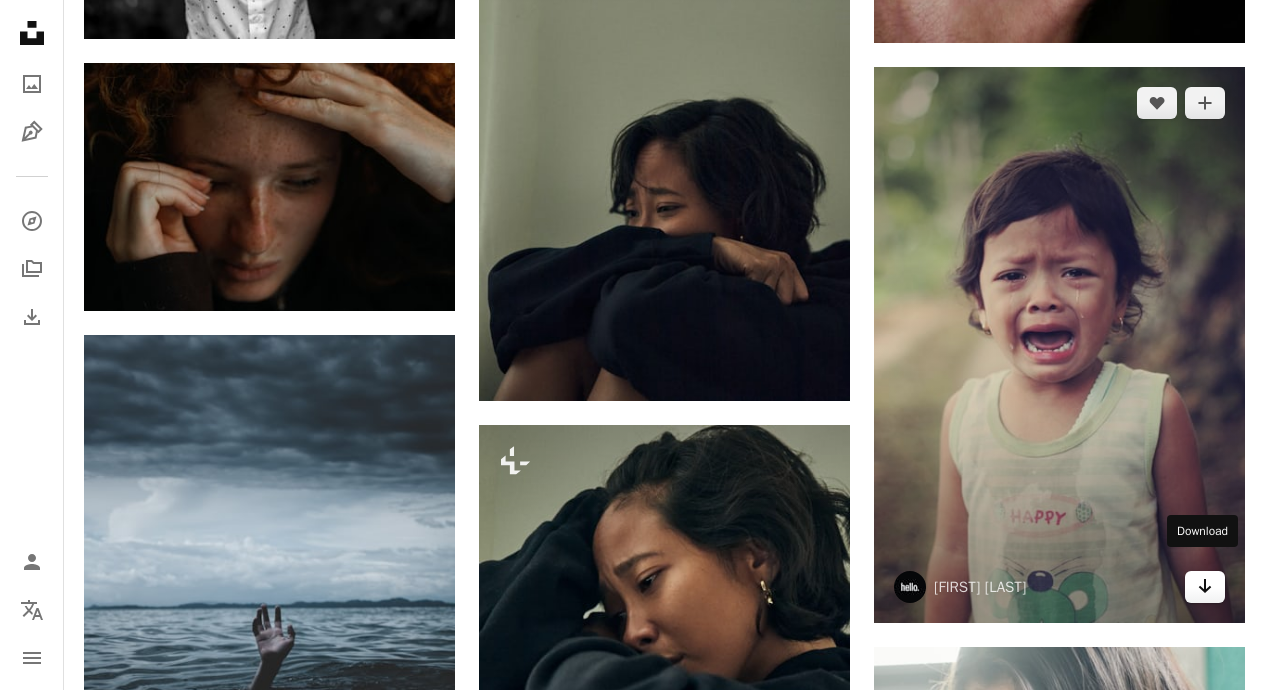 click on "Arrow pointing down" at bounding box center [1205, 586] 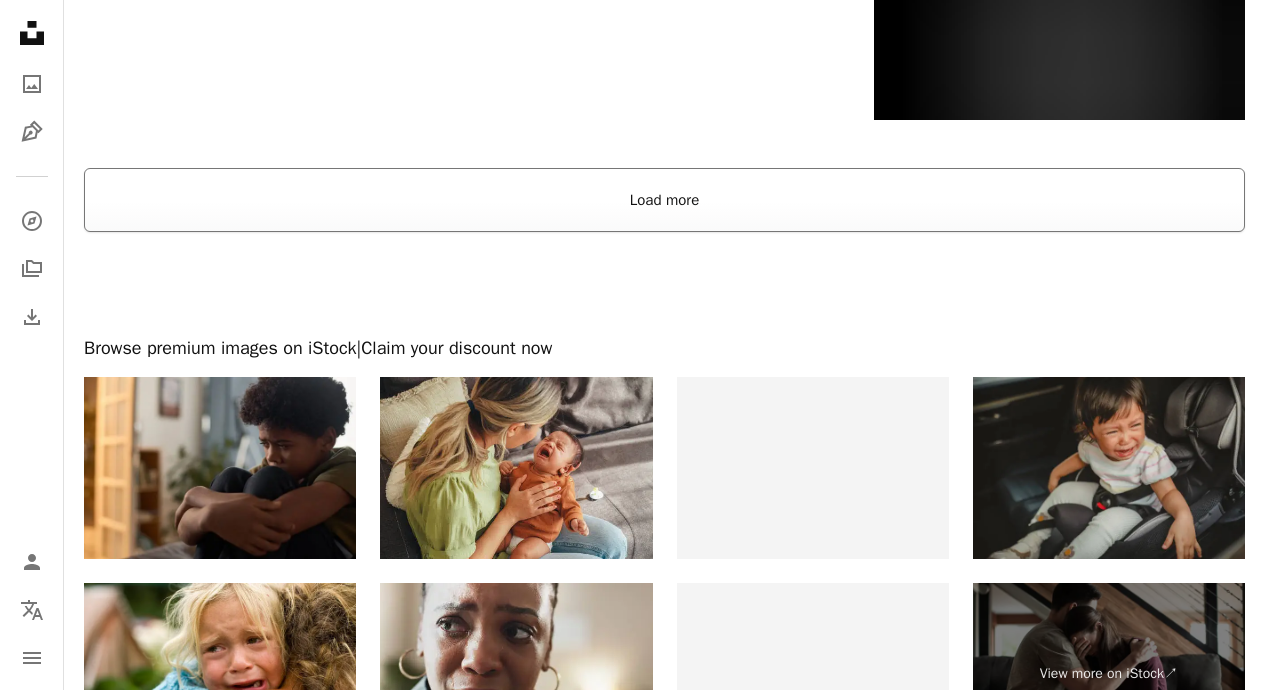 scroll, scrollTop: 3386, scrollLeft: 0, axis: vertical 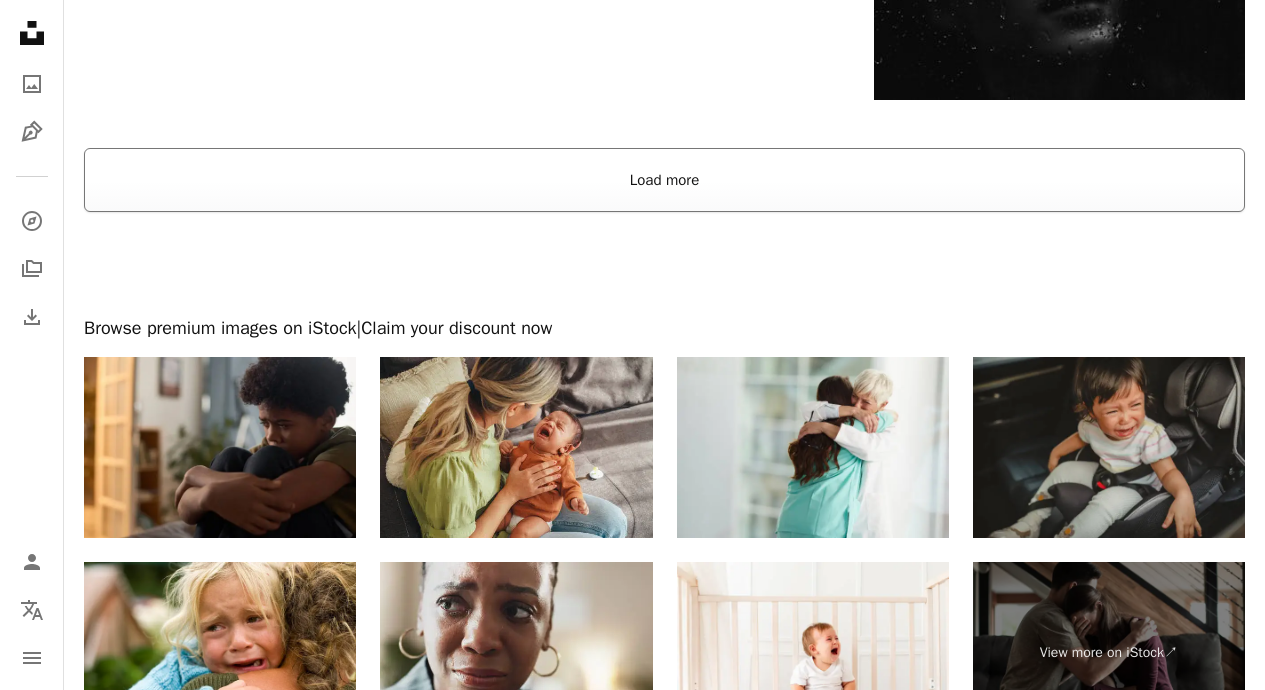 click on "Load more" at bounding box center [664, 180] 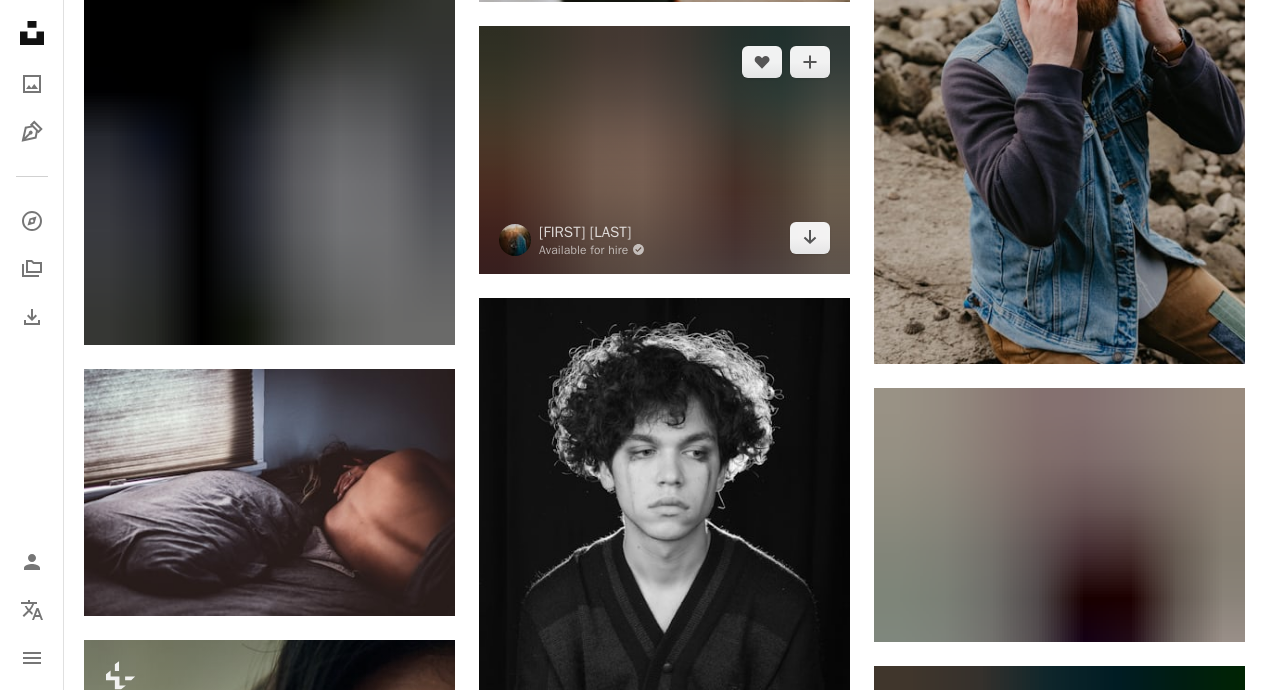 scroll, scrollTop: 7495, scrollLeft: 0, axis: vertical 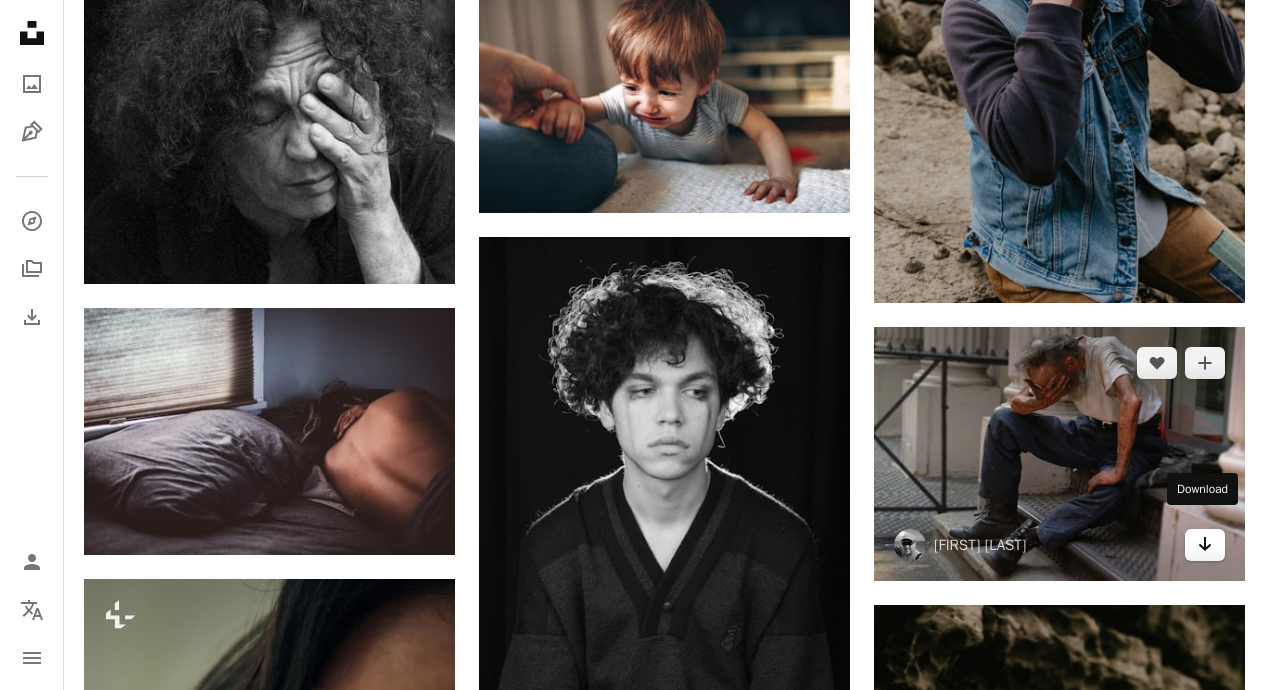 click on "Arrow pointing down" at bounding box center [1205, 544] 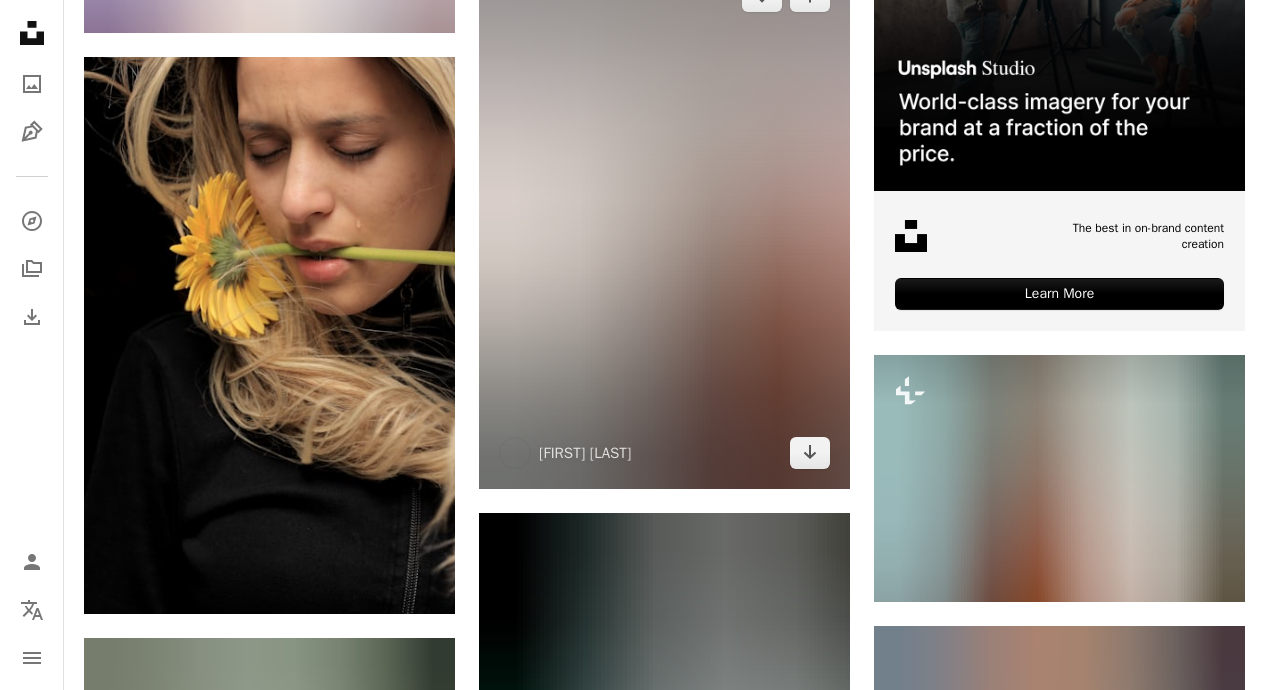 scroll, scrollTop: 9361, scrollLeft: 0, axis: vertical 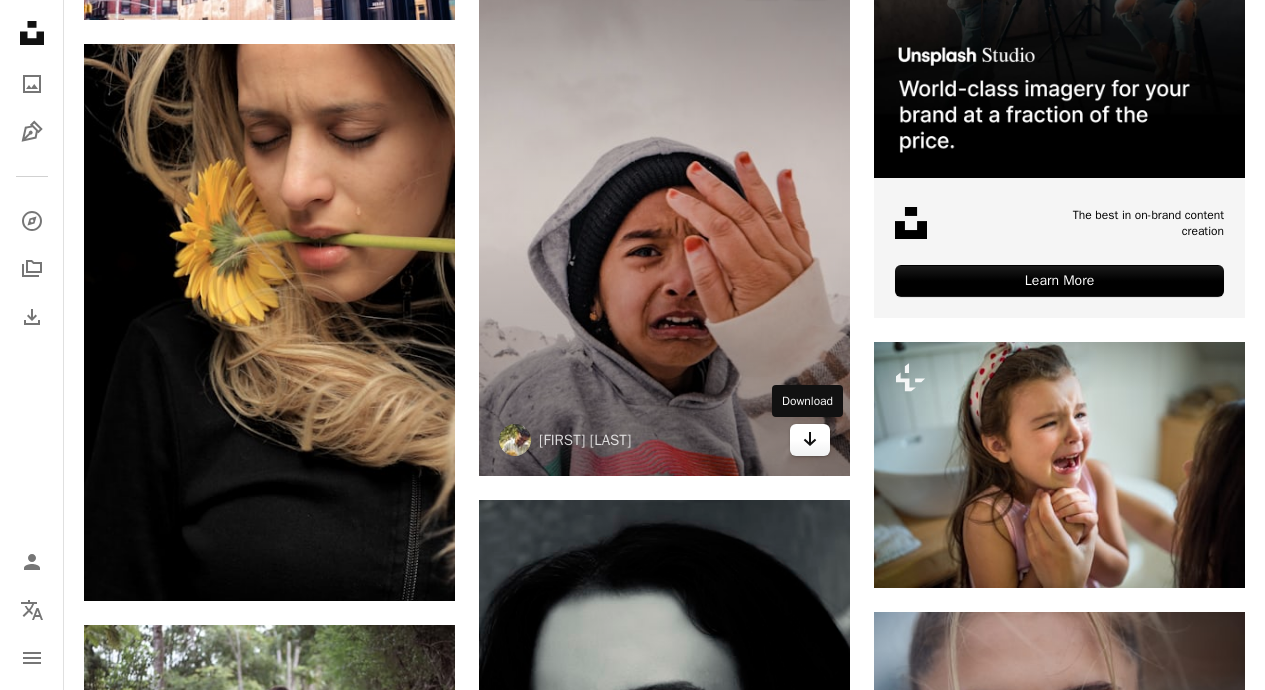click on "Arrow pointing down" at bounding box center [810, 440] 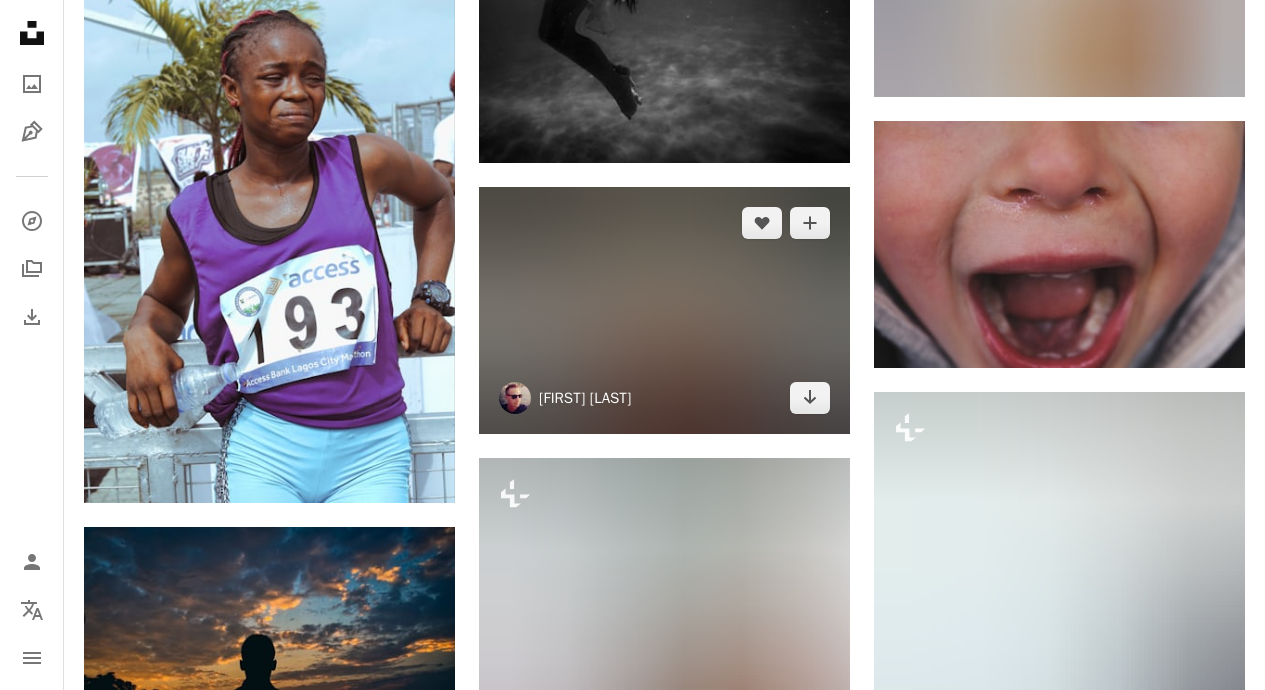 scroll, scrollTop: 11463, scrollLeft: 0, axis: vertical 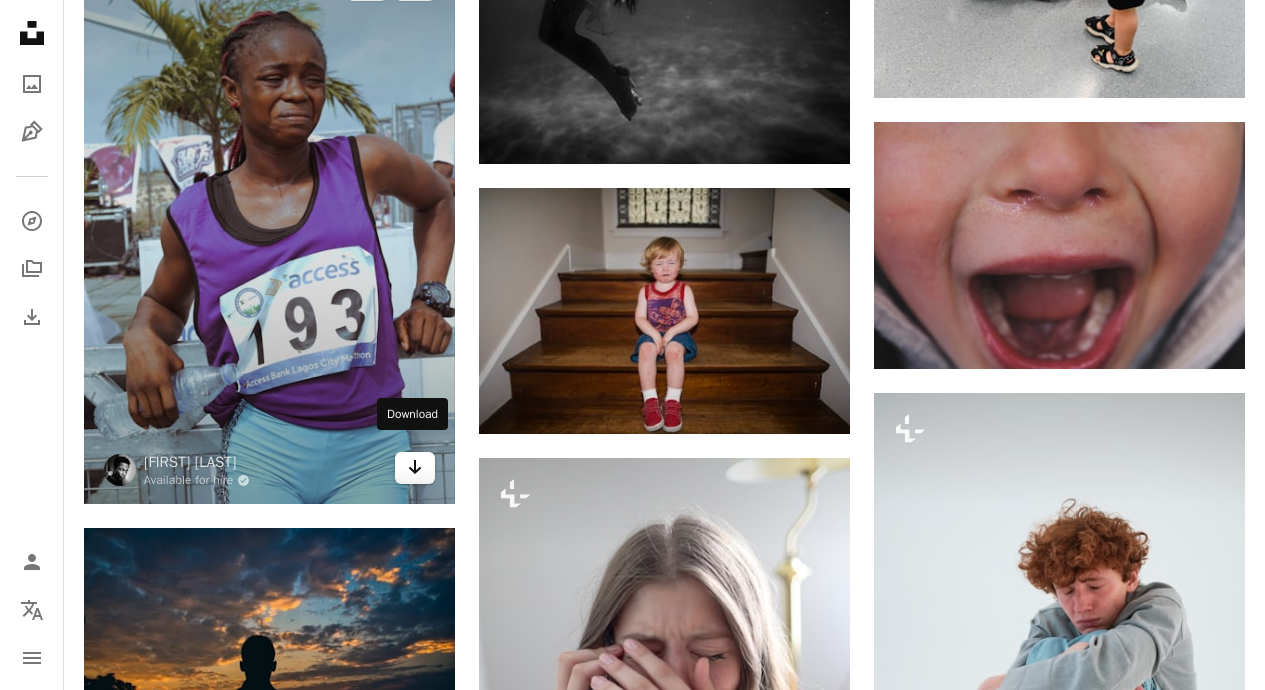 click on "Arrow pointing down" at bounding box center (415, 468) 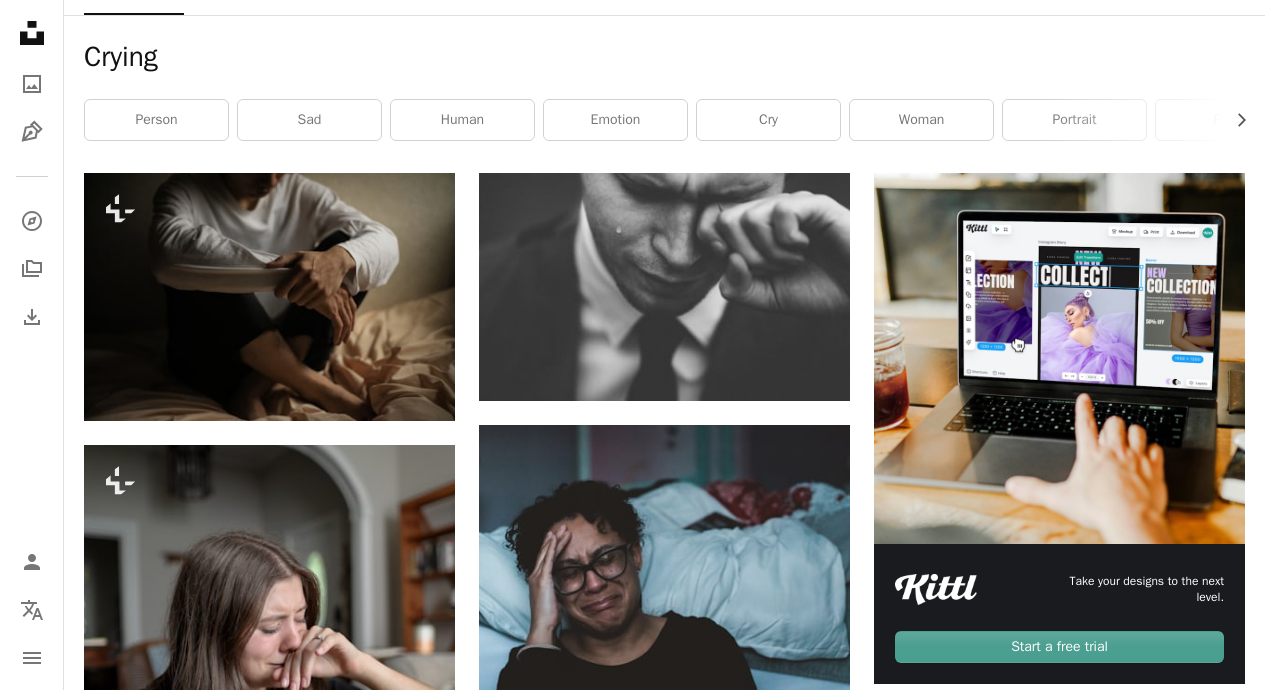 scroll, scrollTop: 0, scrollLeft: 0, axis: both 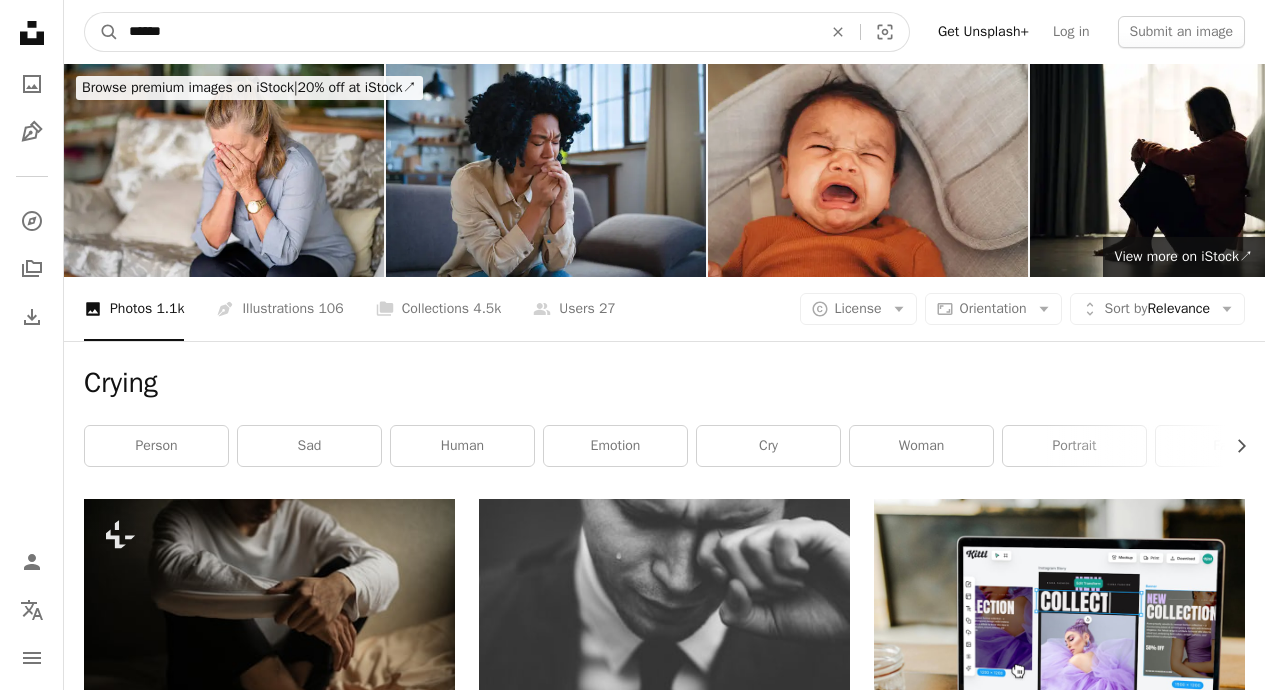 click on "******" at bounding box center [467, 32] 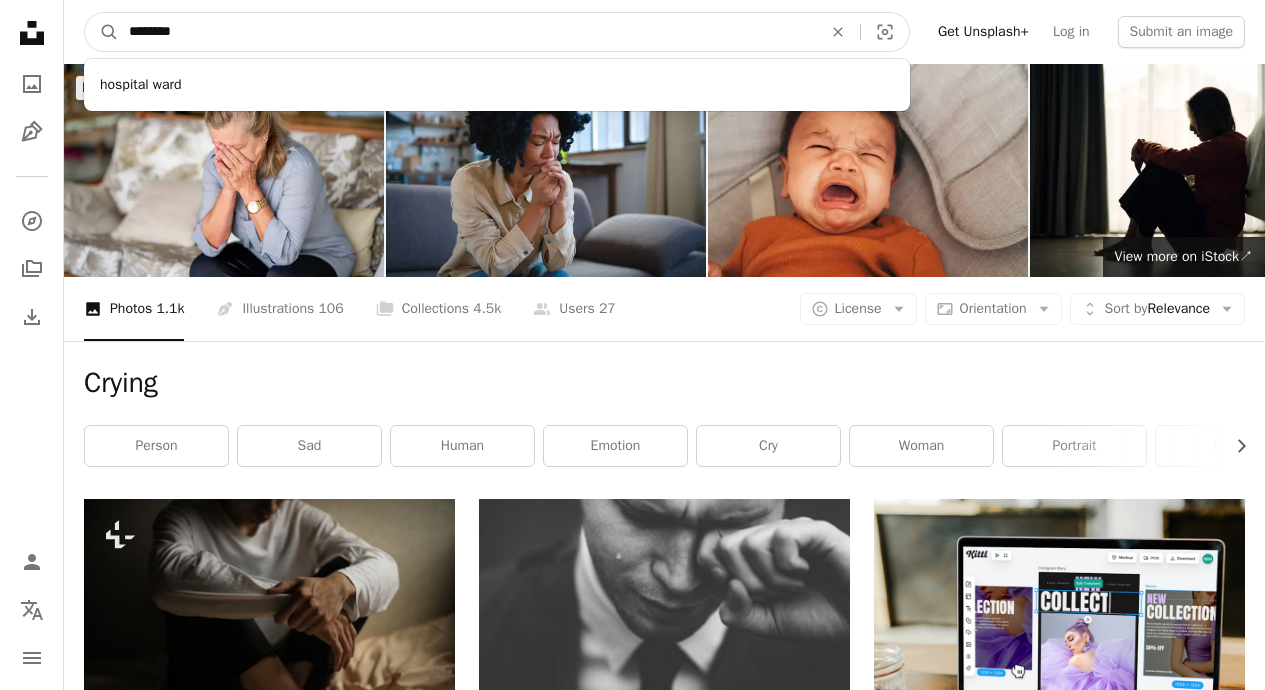 type on "********" 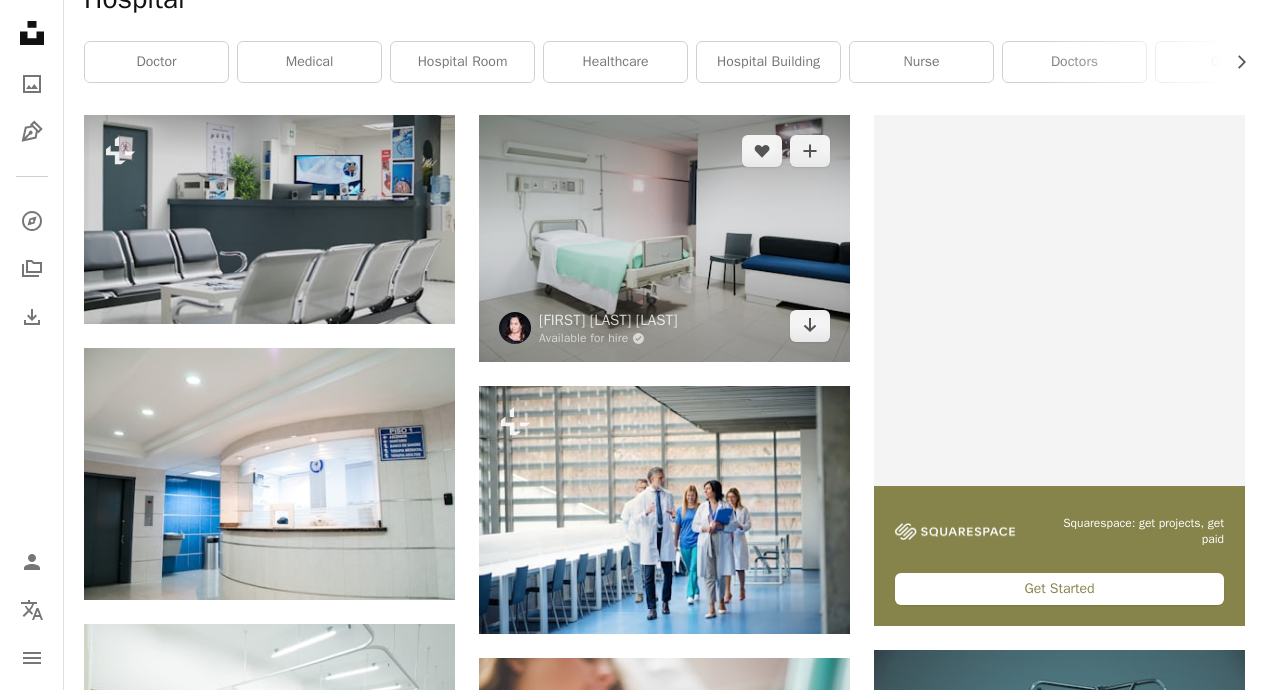 scroll, scrollTop: 433, scrollLeft: 0, axis: vertical 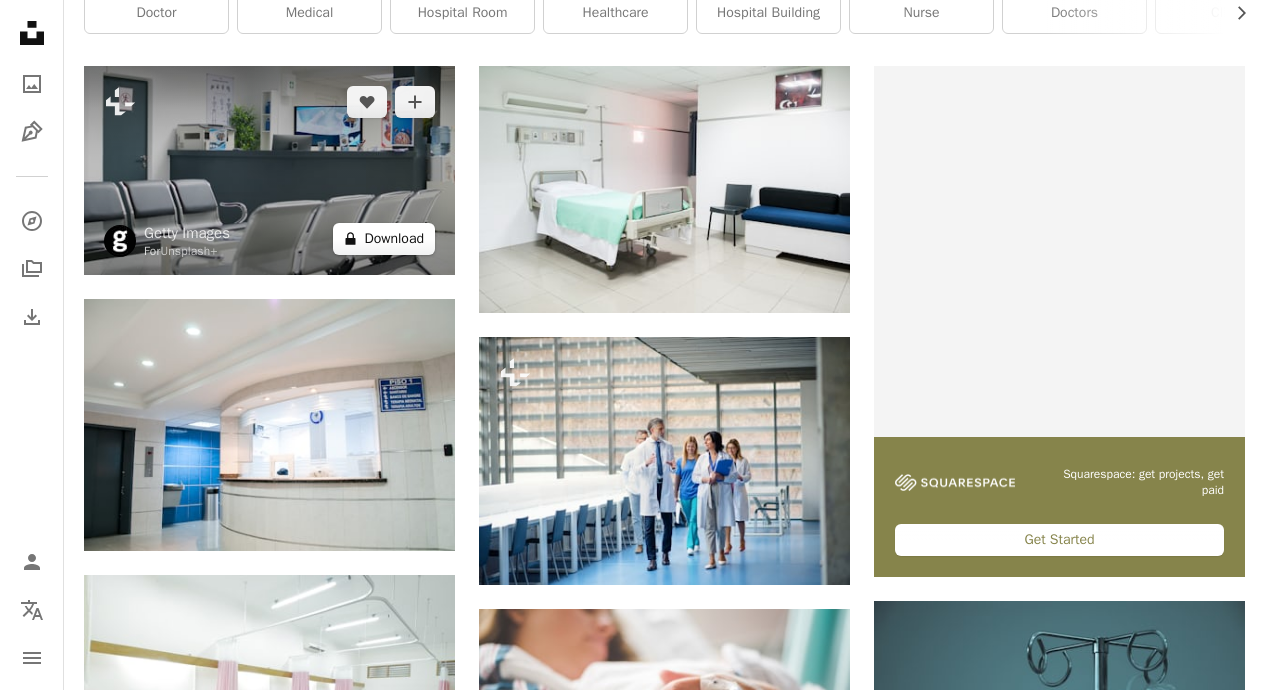 click on "A lock Download" at bounding box center [384, 239] 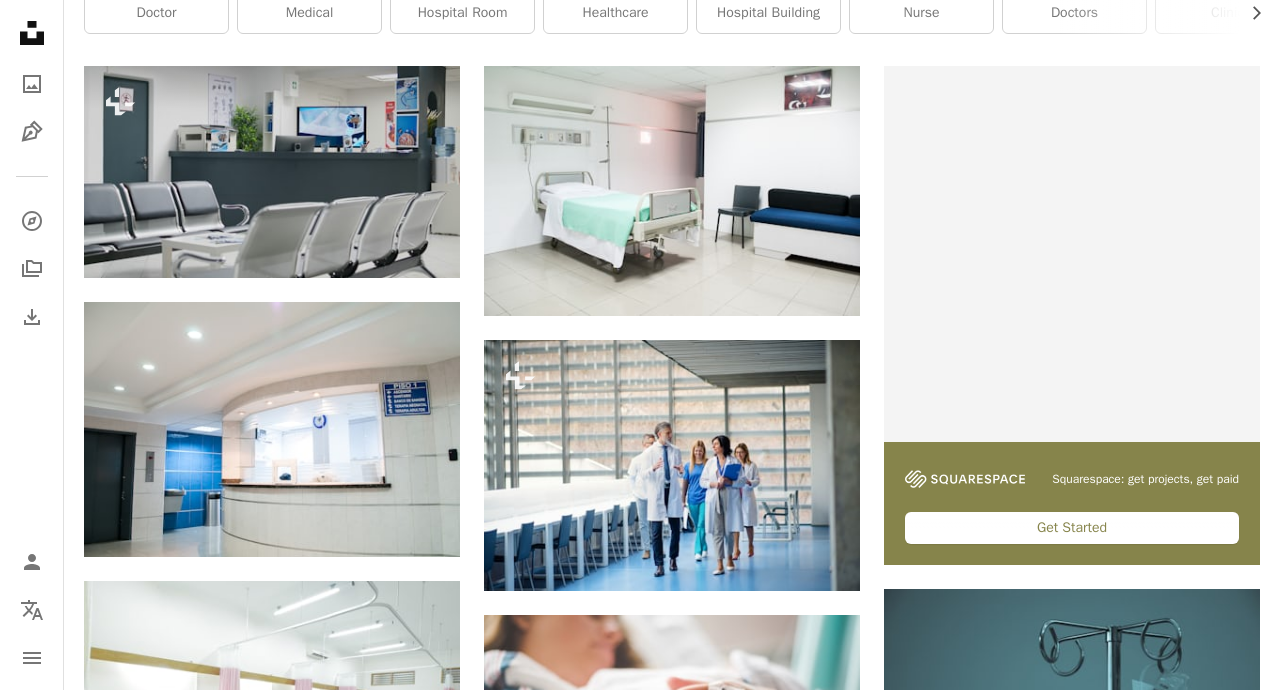 click on "An X shape Premium, ready to use images. Get unlimited access. A plus sign Members-only content added monthly A plus sign Unlimited royalty-free downloads A plus sign Illustrations  New A plus sign Enhanced legal protections yearly 66%  off monthly €12   €4 EUR per month * Get  Unsplash+ * When paid annually, billed upfront  €48 Taxes where applicable. Renews automatically. Cancel anytime." at bounding box center [640, 31498] 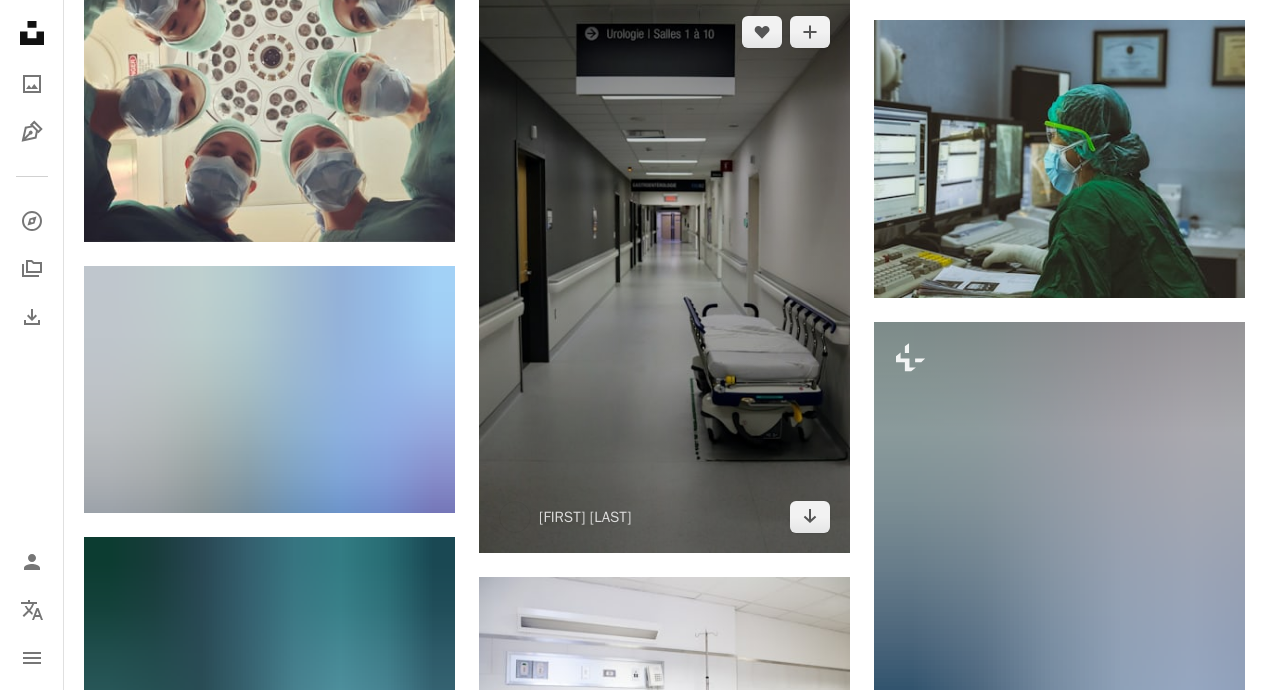 scroll, scrollTop: 2399, scrollLeft: 0, axis: vertical 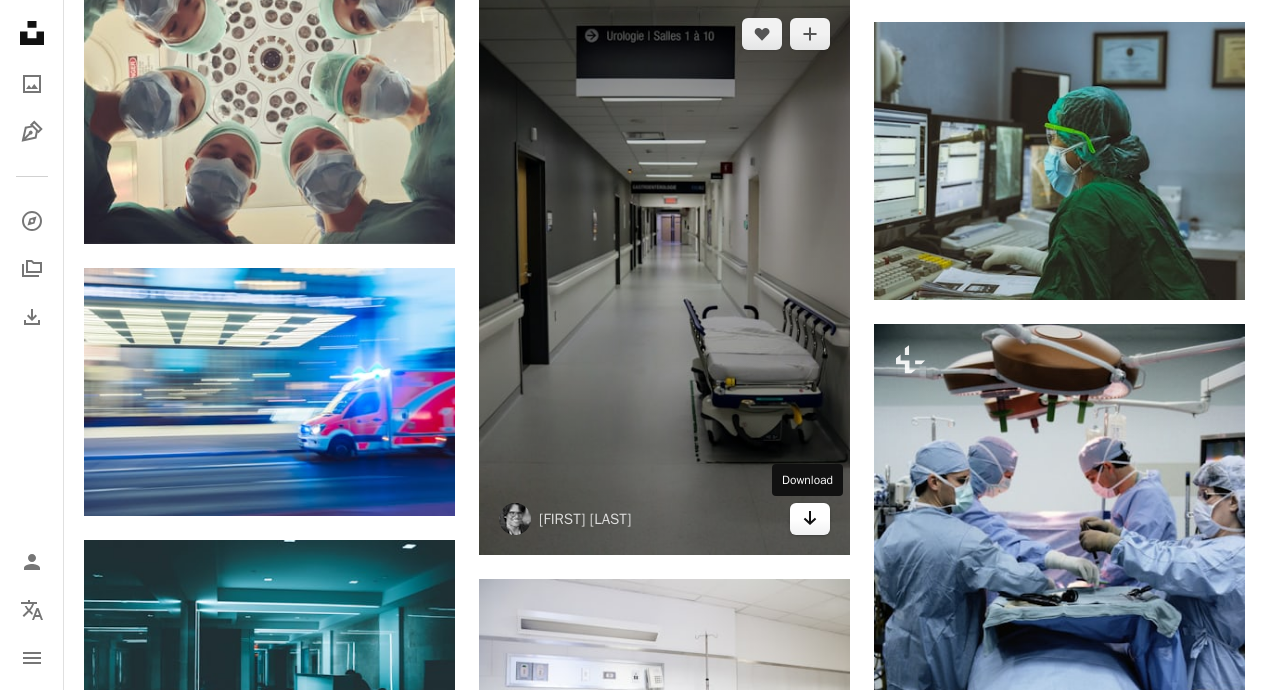 click on "Arrow pointing down" at bounding box center [810, 518] 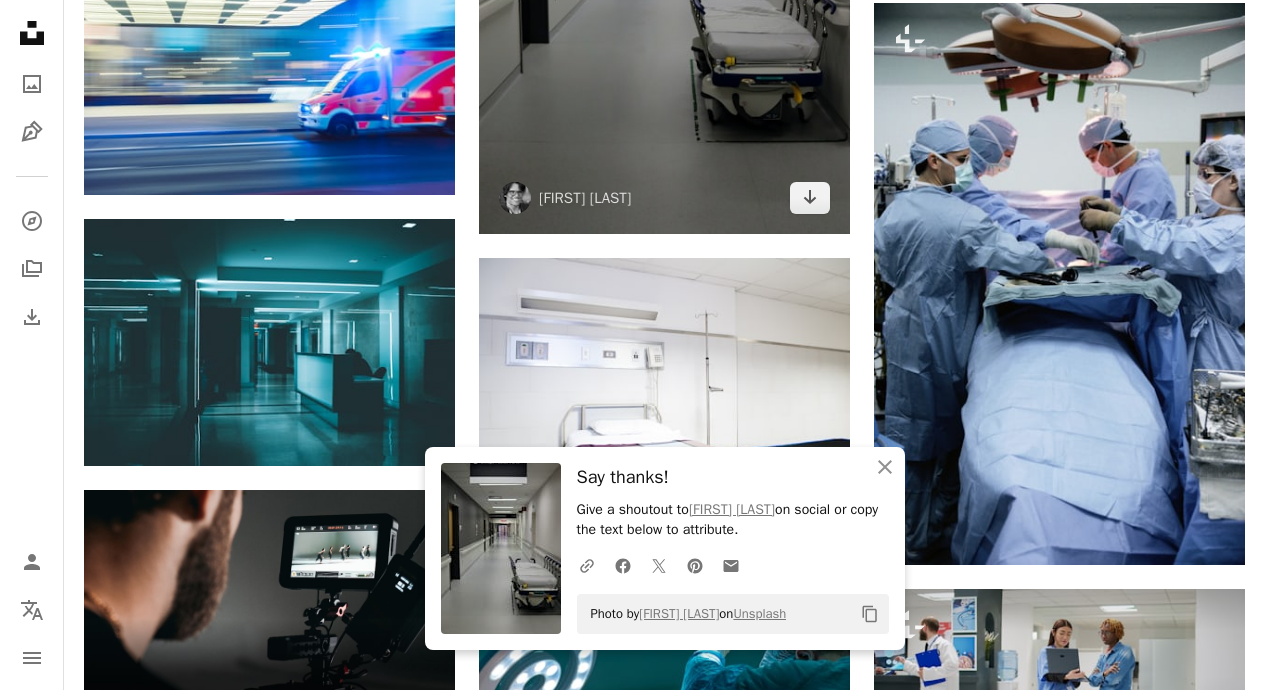 scroll, scrollTop: 2732, scrollLeft: 0, axis: vertical 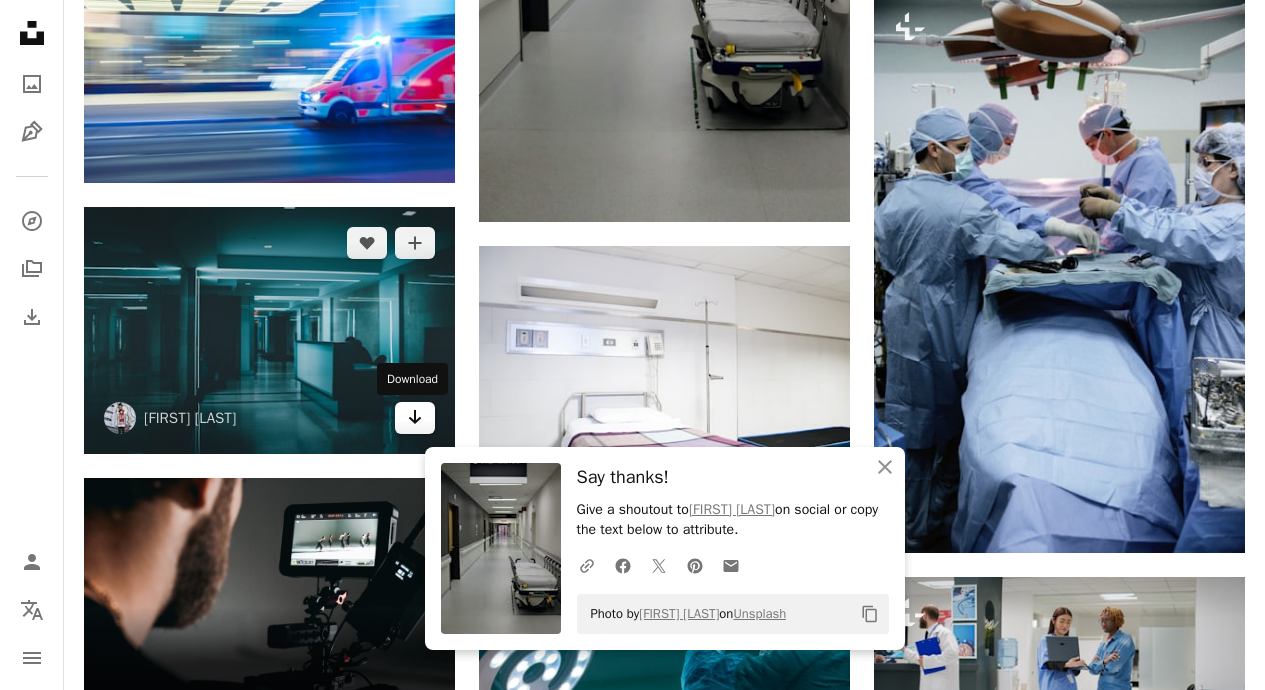 click on "Arrow pointing down" at bounding box center (415, 417) 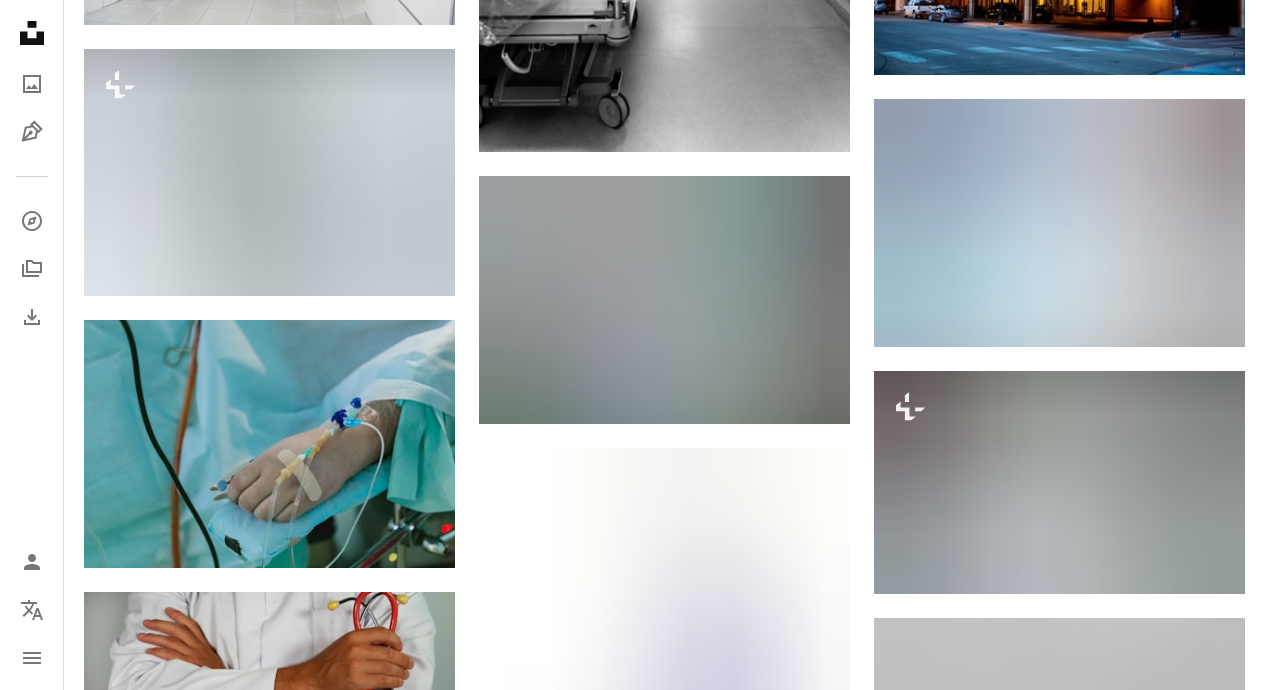 scroll, scrollTop: 4220, scrollLeft: 0, axis: vertical 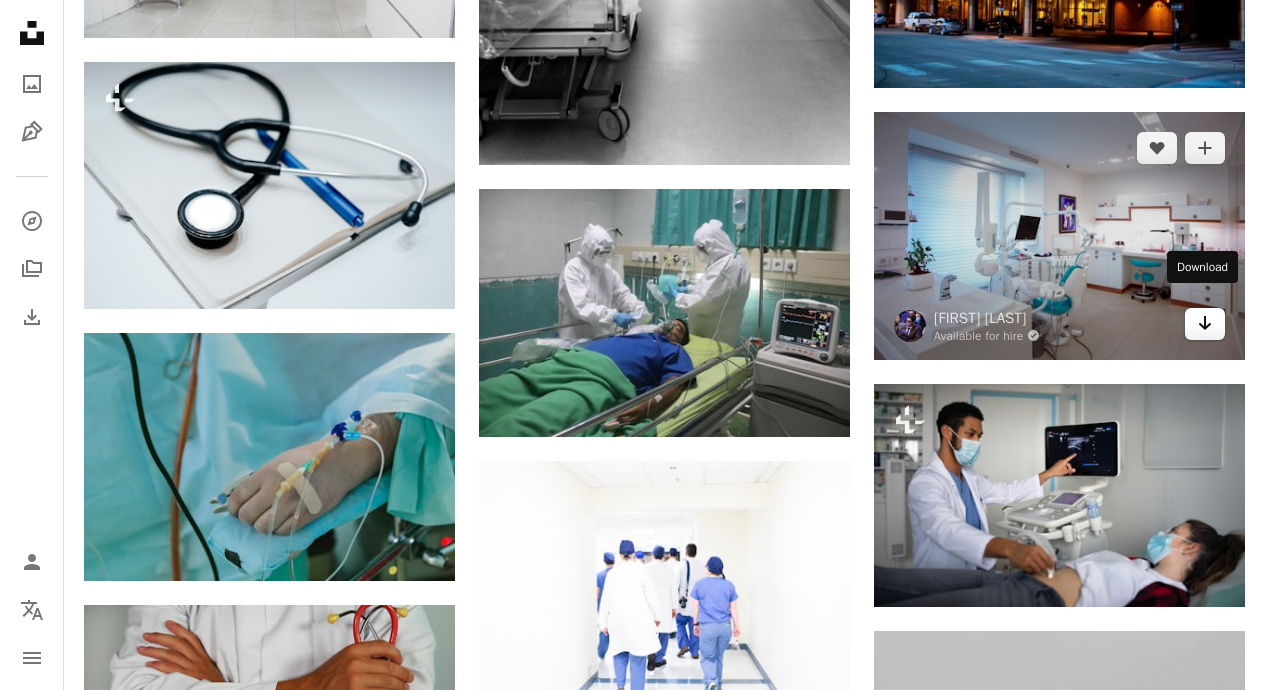 click at bounding box center (1205, 323) 